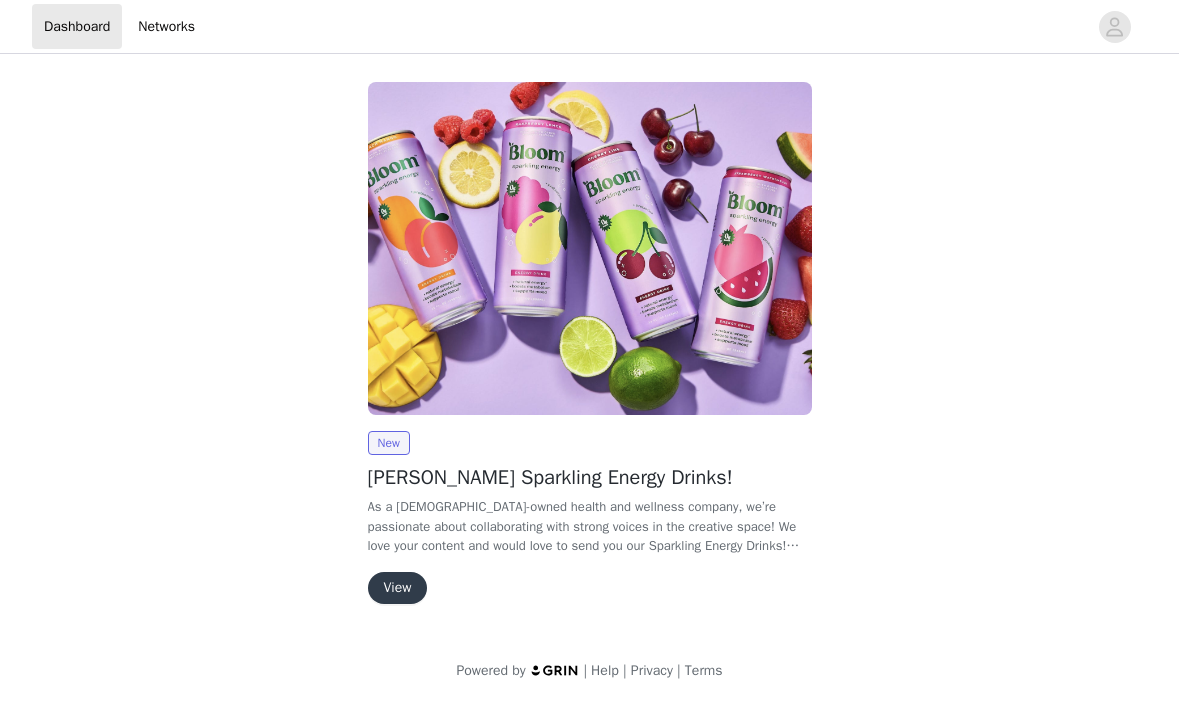 scroll, scrollTop: 0, scrollLeft: 0, axis: both 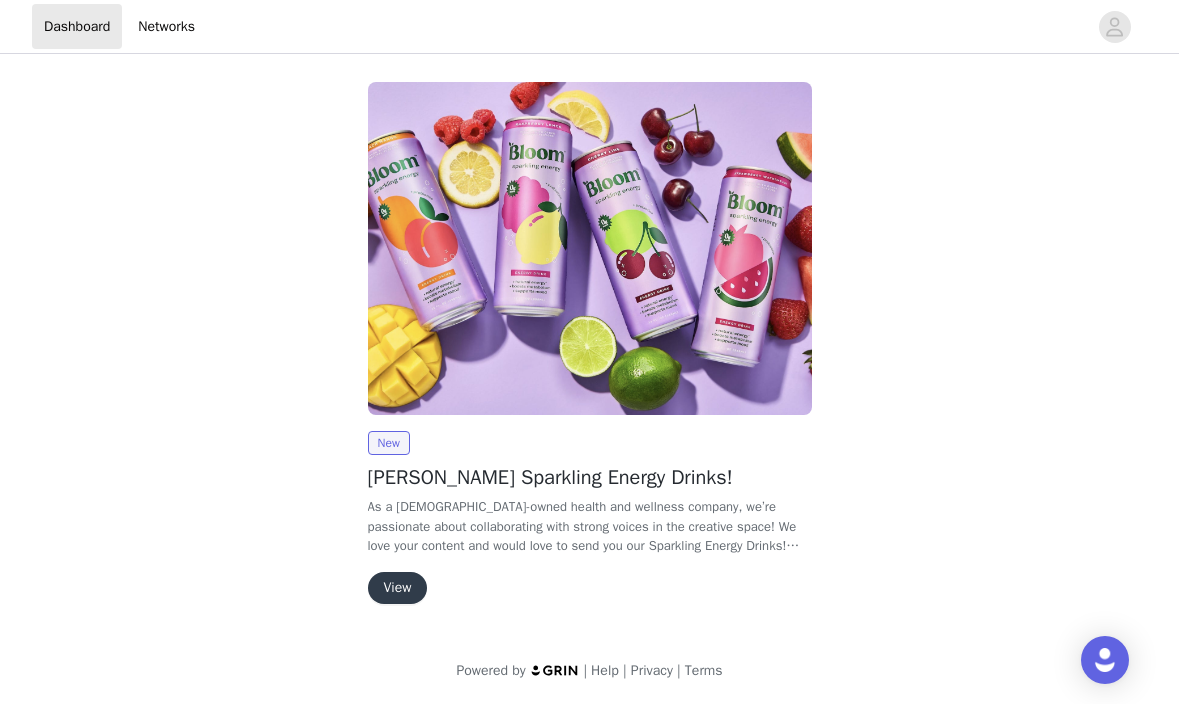 click on "View" at bounding box center (398, 588) 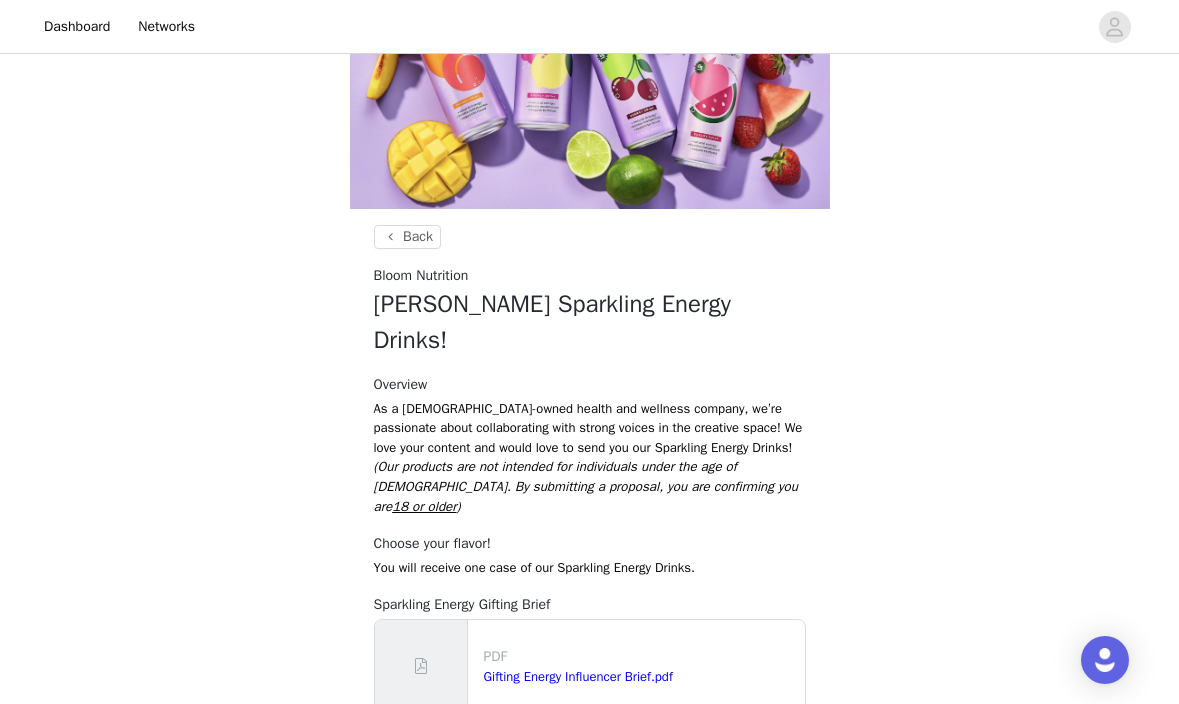 scroll, scrollTop: 205, scrollLeft: 0, axis: vertical 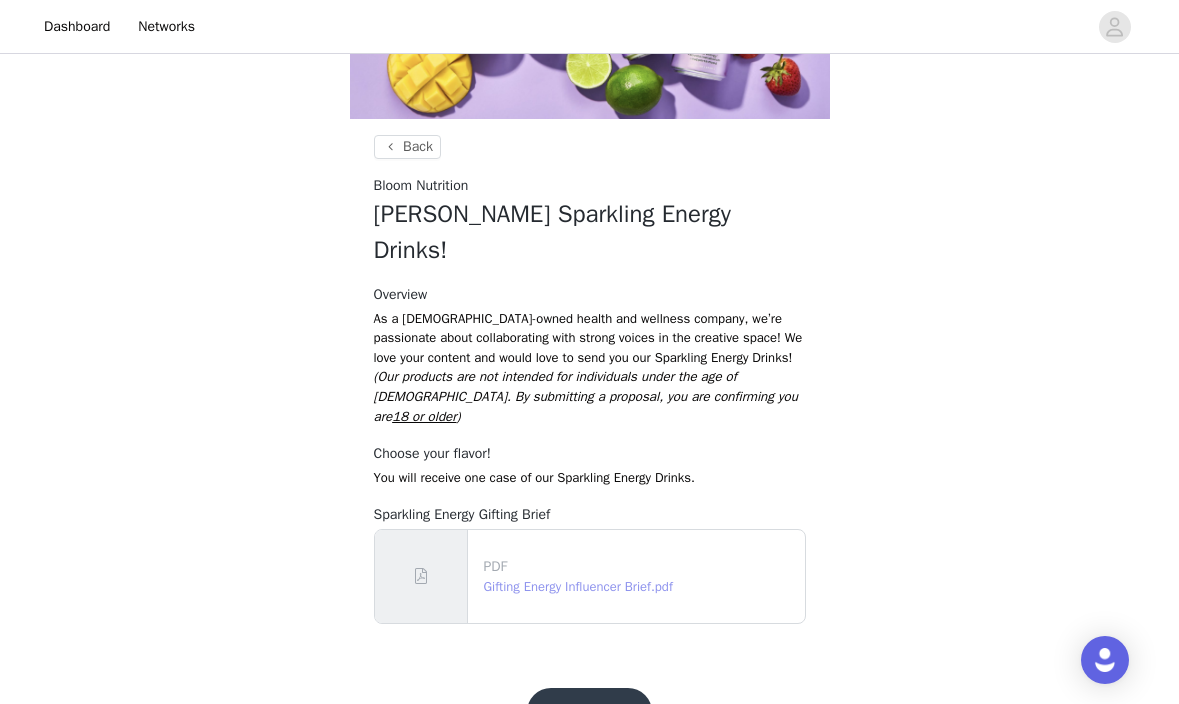 click on "Gifting Energy Influencer Brief.pdf" at bounding box center (578, 586) 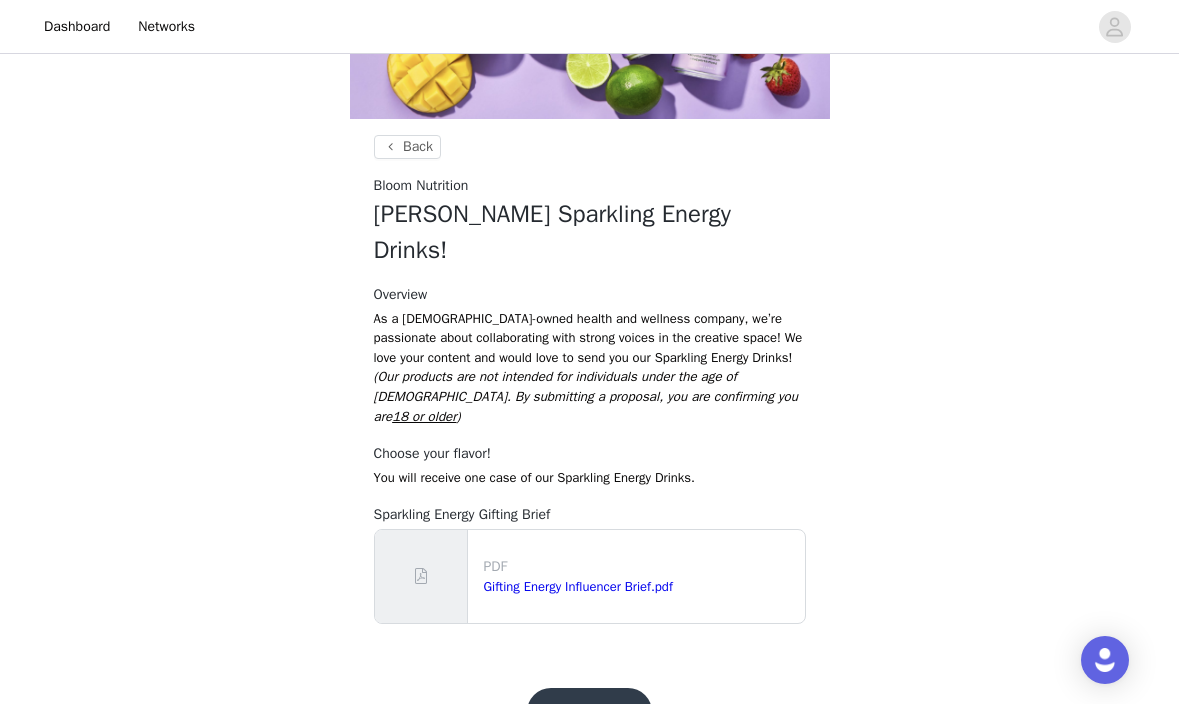 click on "Get Started!" at bounding box center [589, 712] 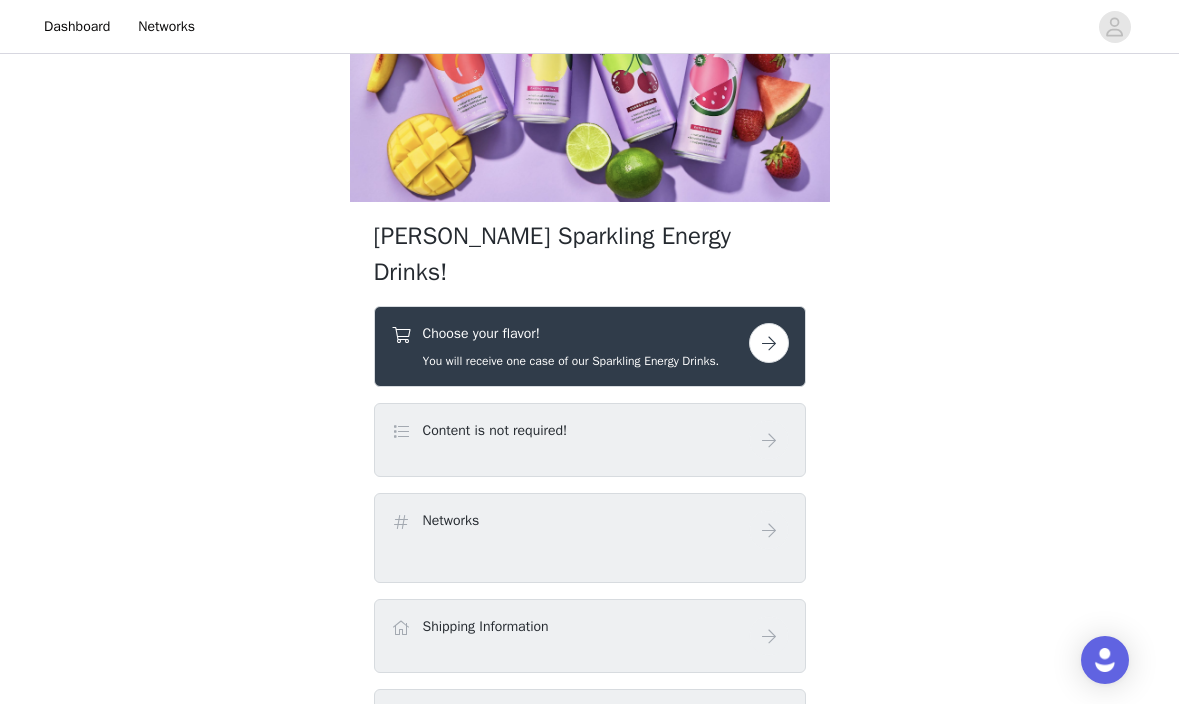scroll, scrollTop: 123, scrollLeft: 0, axis: vertical 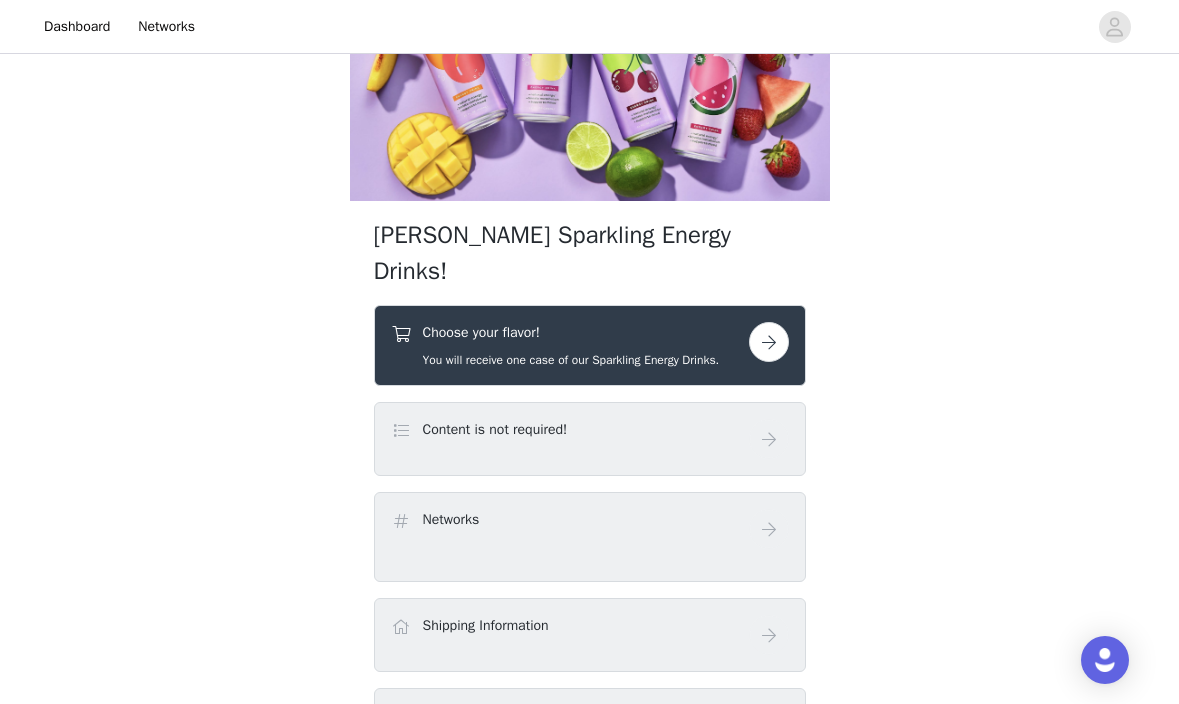 click at bounding box center (769, 342) 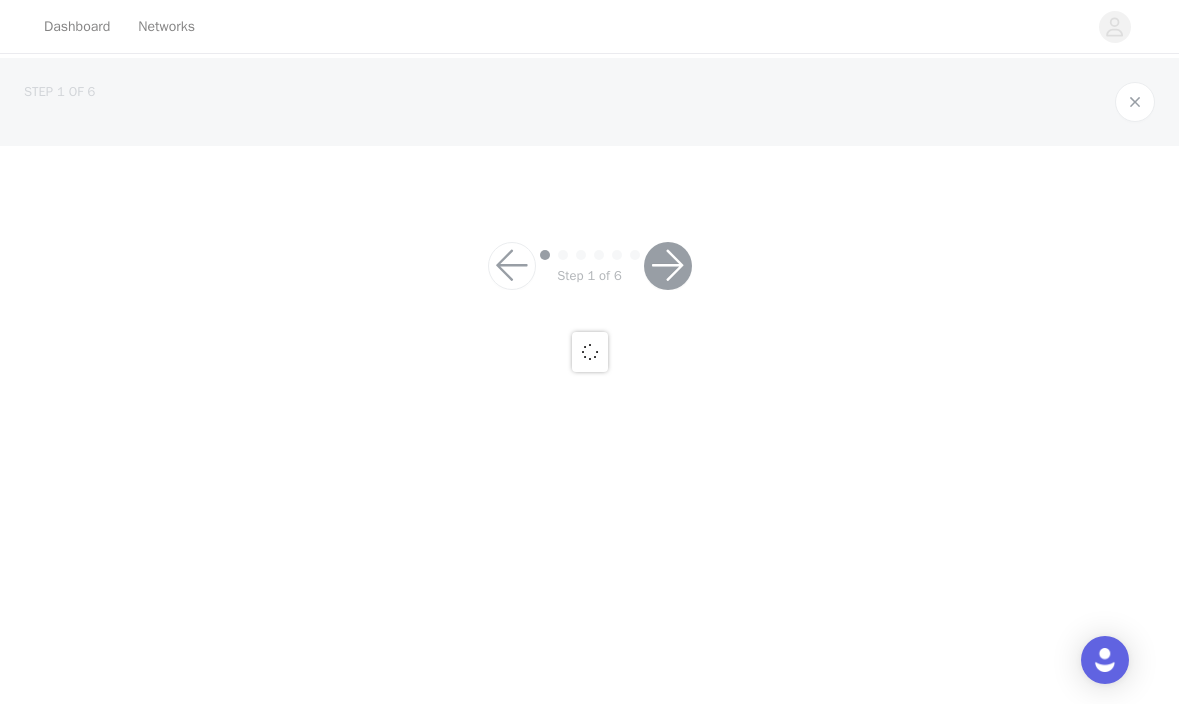 scroll, scrollTop: 0, scrollLeft: 0, axis: both 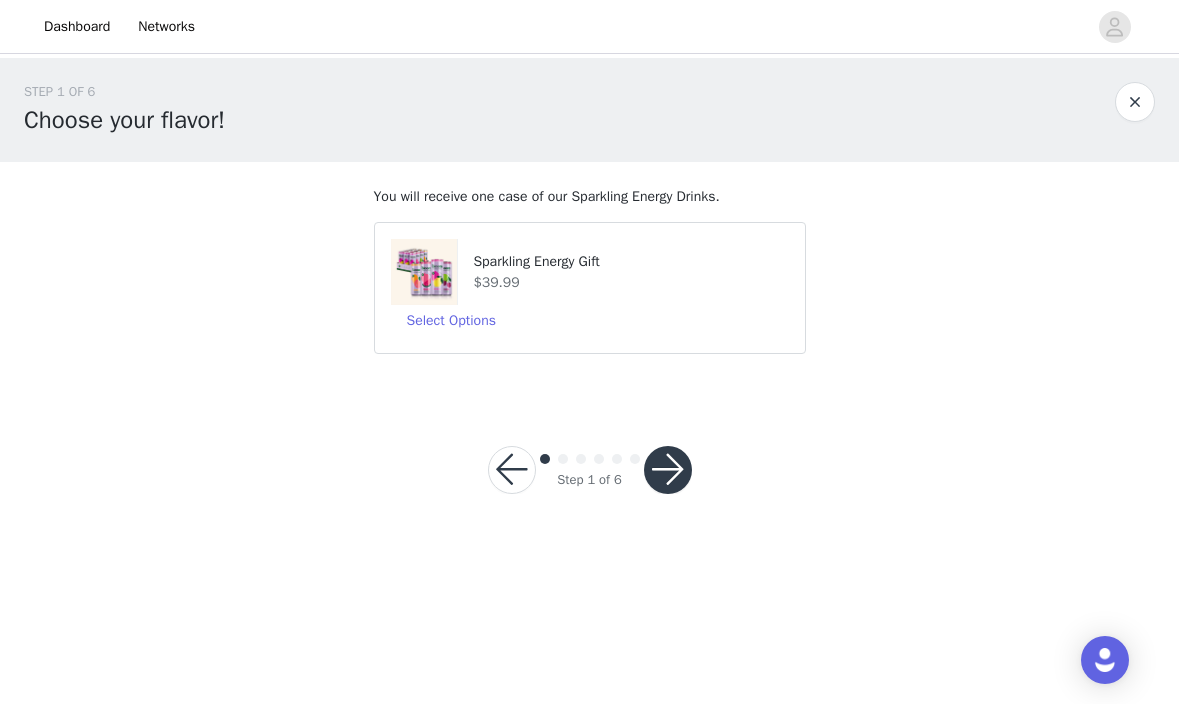 click at bounding box center (668, 470) 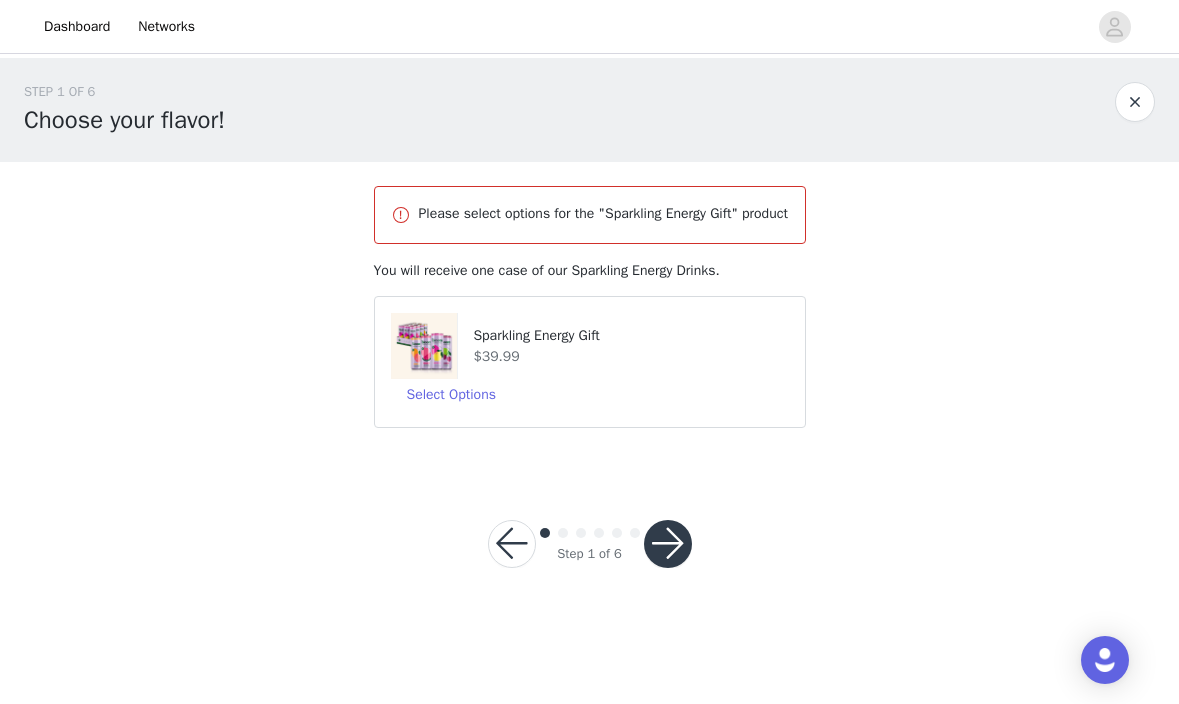 click on "Sparkling Energy Gift" at bounding box center (630, 335) 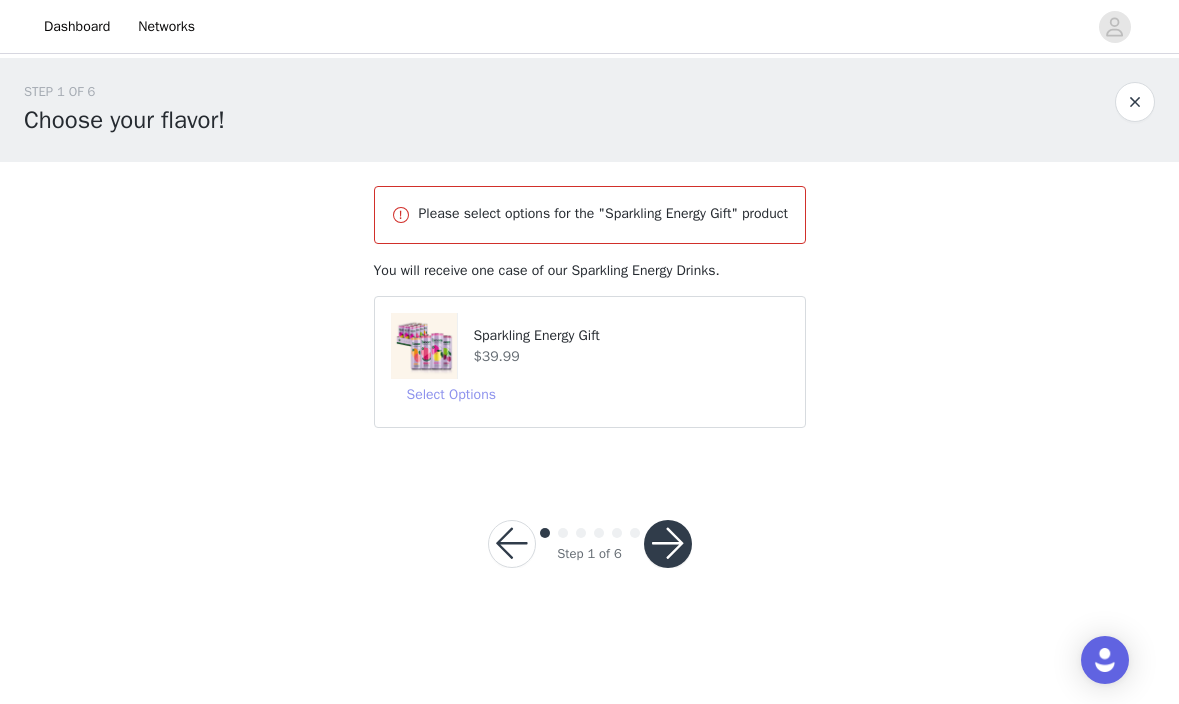 click on "Select Options" at bounding box center [451, 395] 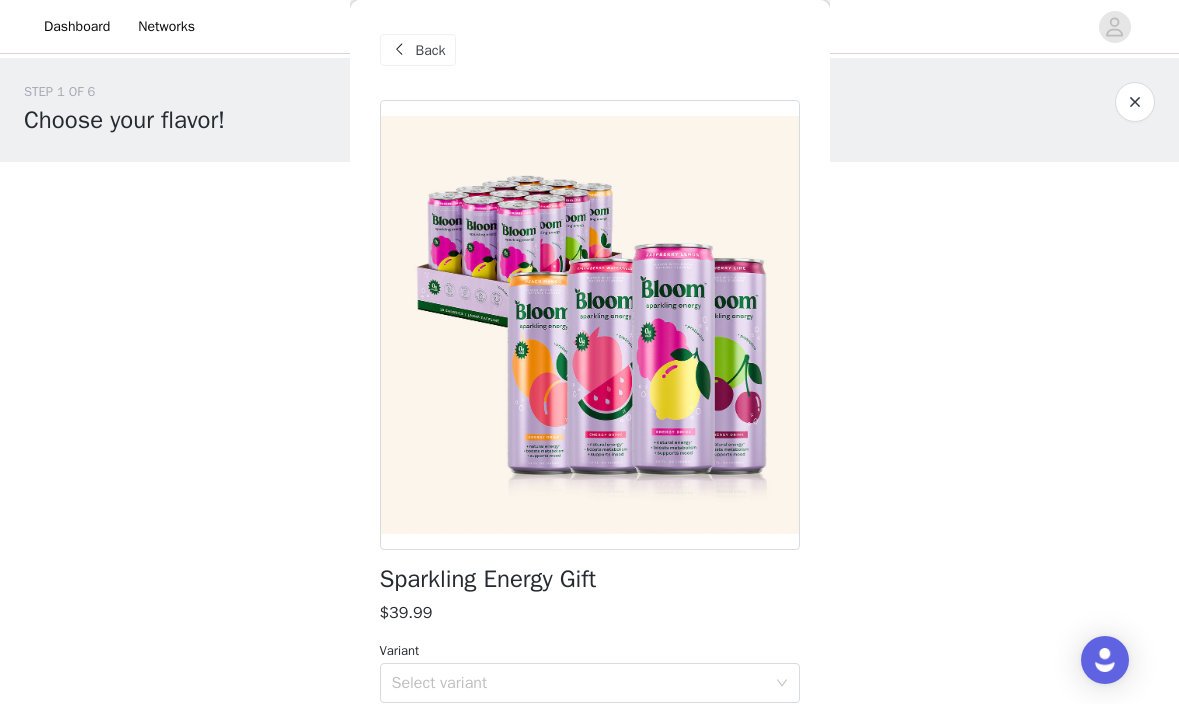 scroll, scrollTop: 82, scrollLeft: 0, axis: vertical 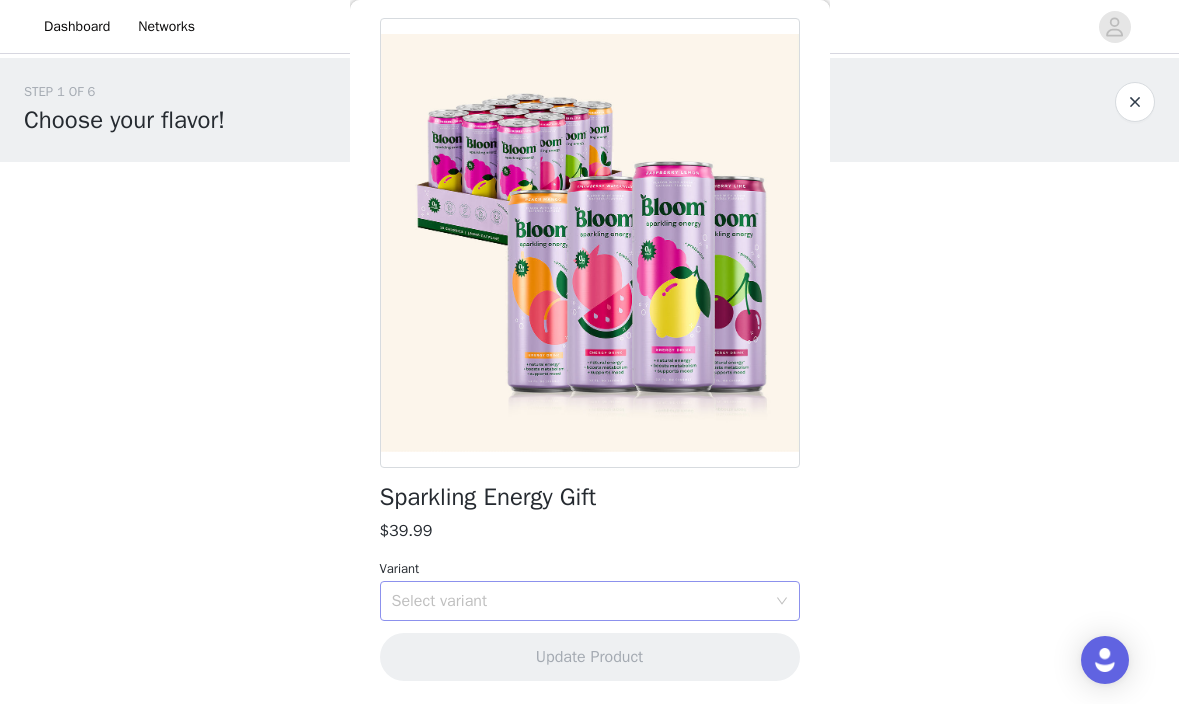 click on "Select variant" at bounding box center (579, 601) 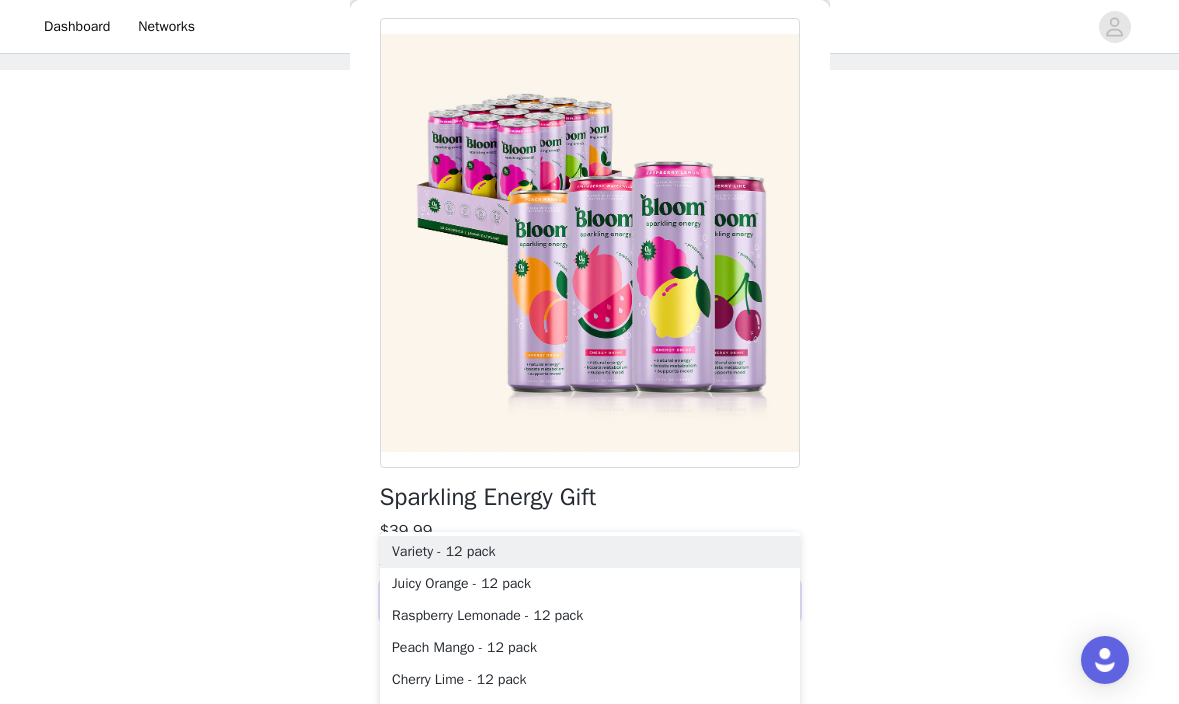 scroll, scrollTop: 120, scrollLeft: 0, axis: vertical 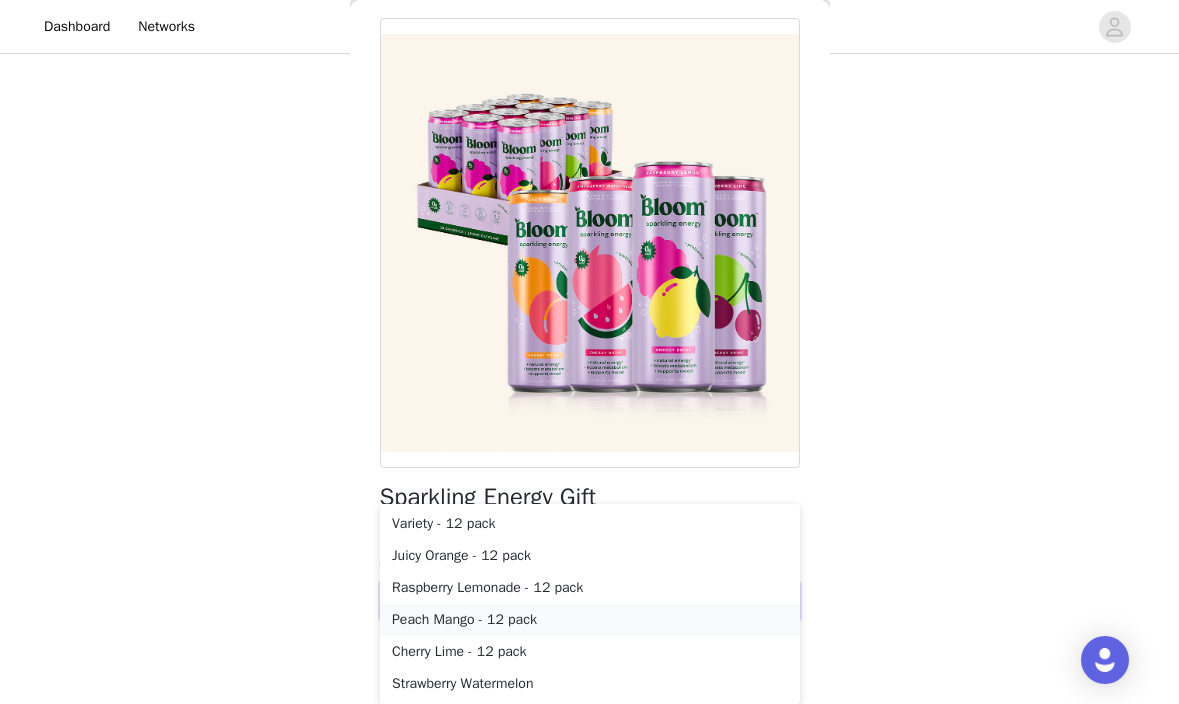click on "Peach Mango - 12 pack" at bounding box center [590, 620] 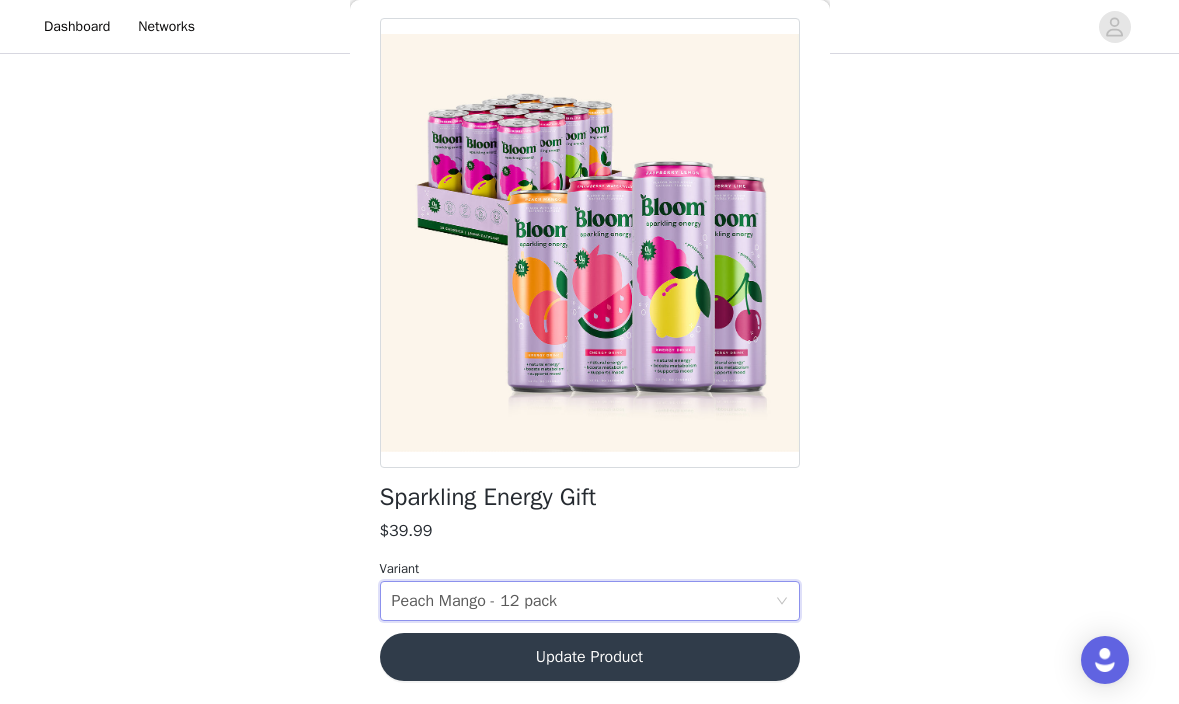 scroll, scrollTop: 0, scrollLeft: 0, axis: both 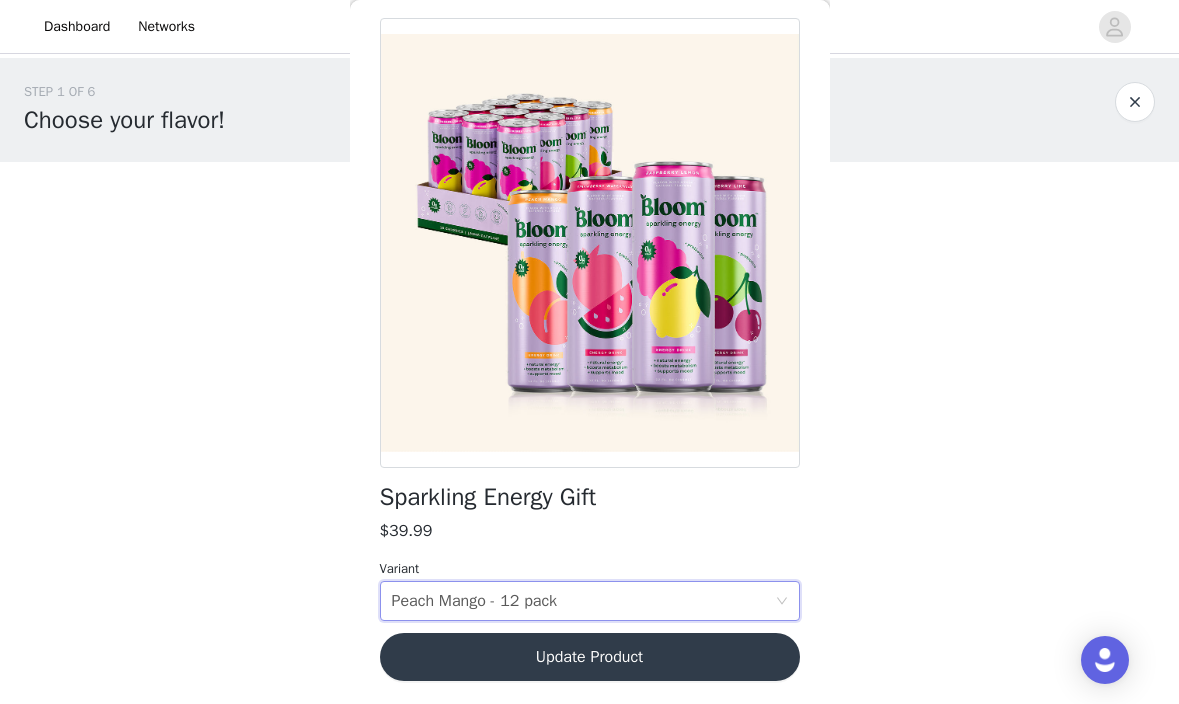 click on "Update Product" at bounding box center (590, 657) 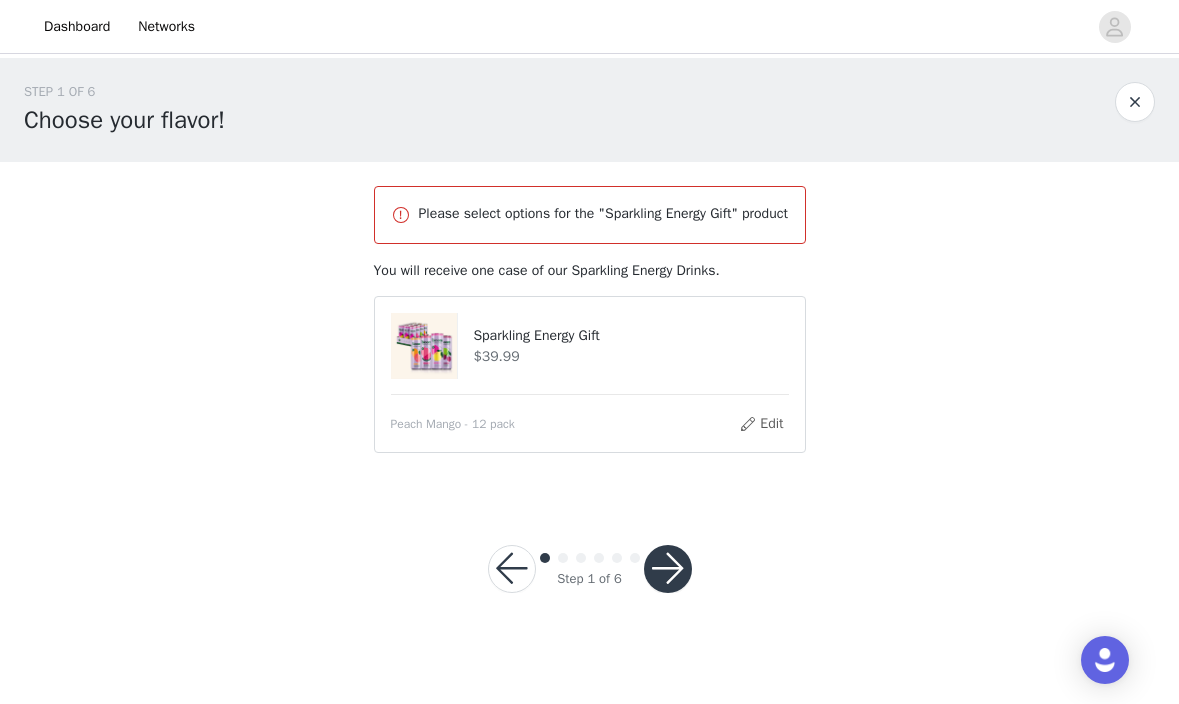 click at bounding box center [668, 569] 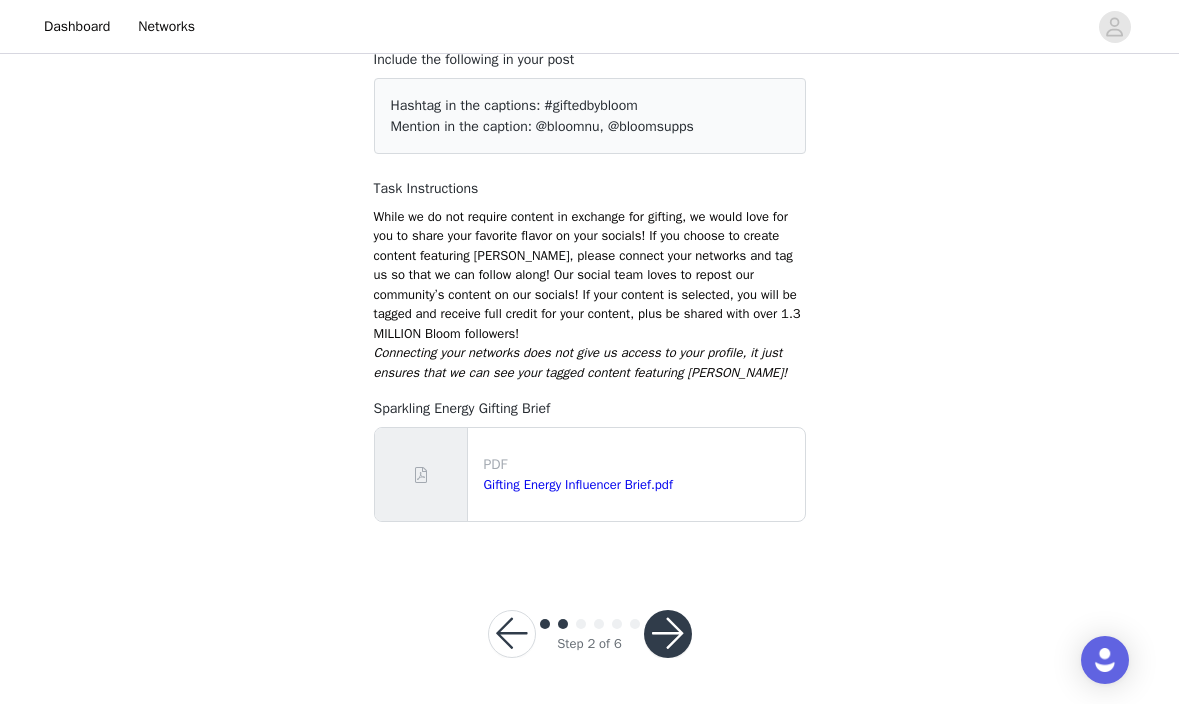 scroll, scrollTop: 139, scrollLeft: 0, axis: vertical 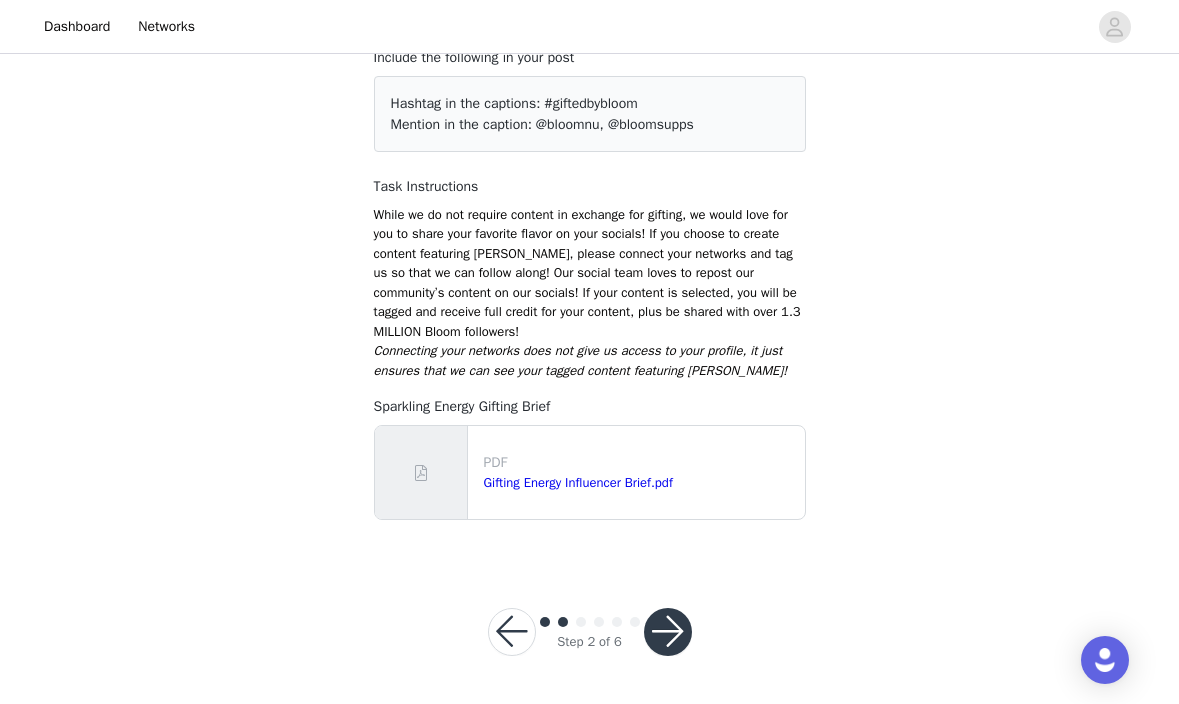 click at bounding box center [668, 632] 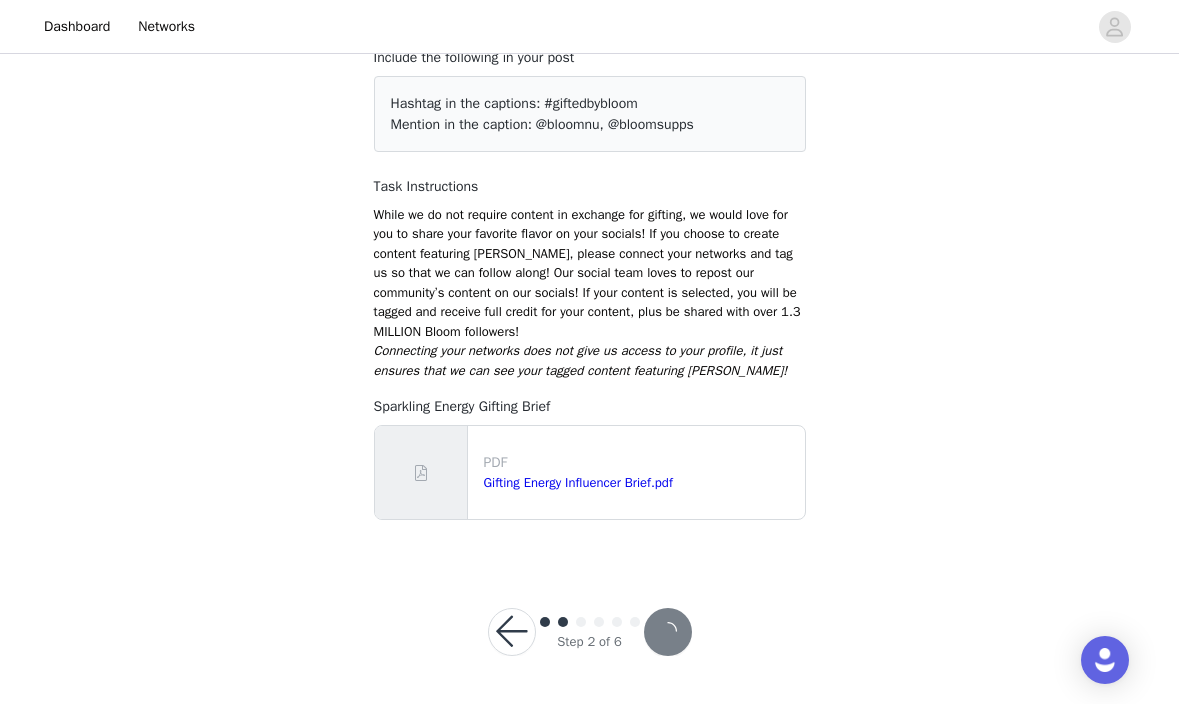 scroll, scrollTop: 0, scrollLeft: 0, axis: both 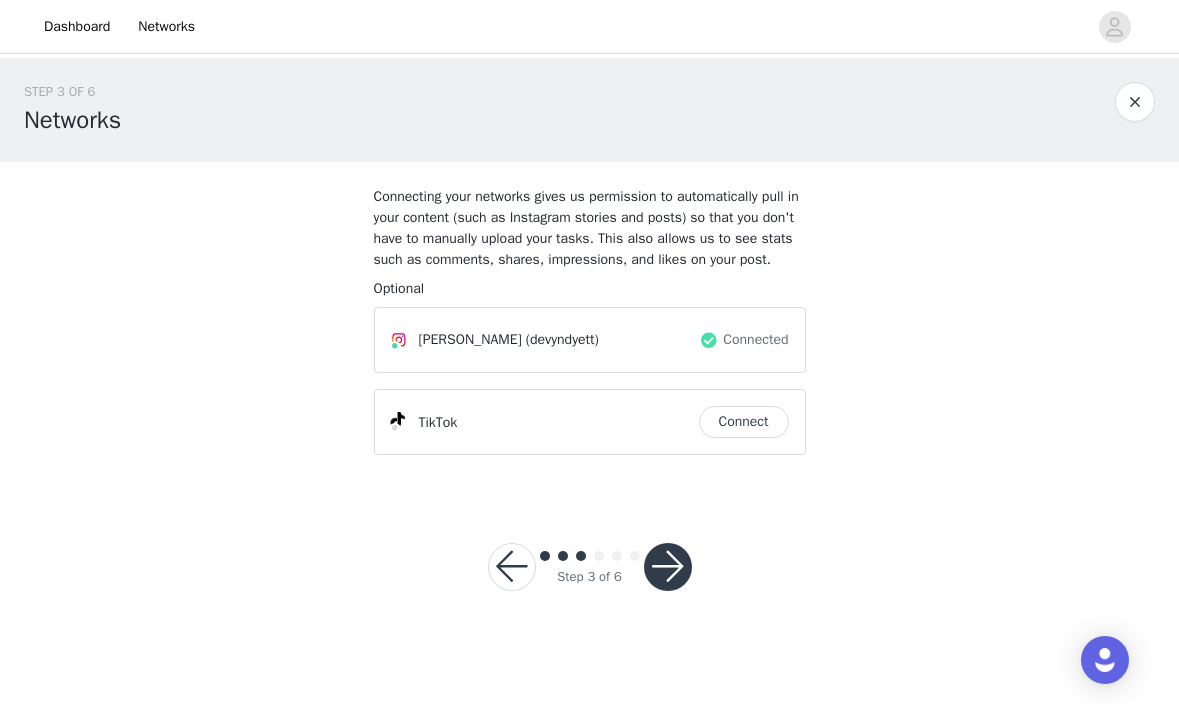 click at bounding box center (668, 567) 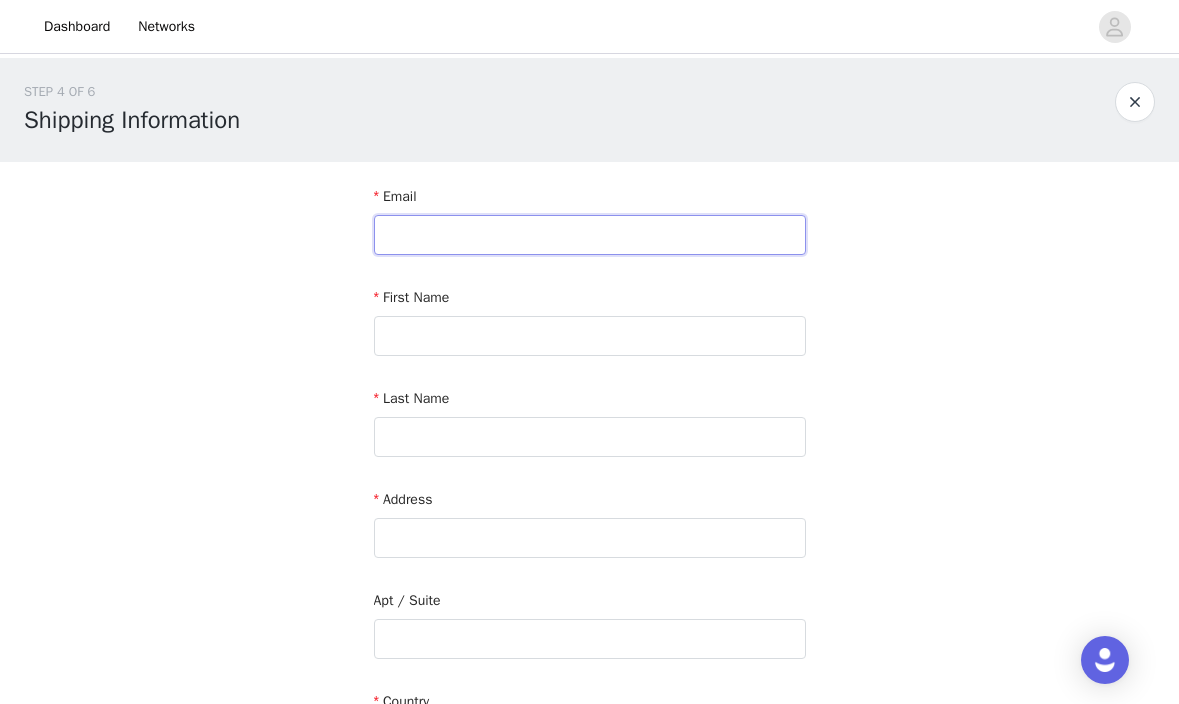 click at bounding box center (590, 235) 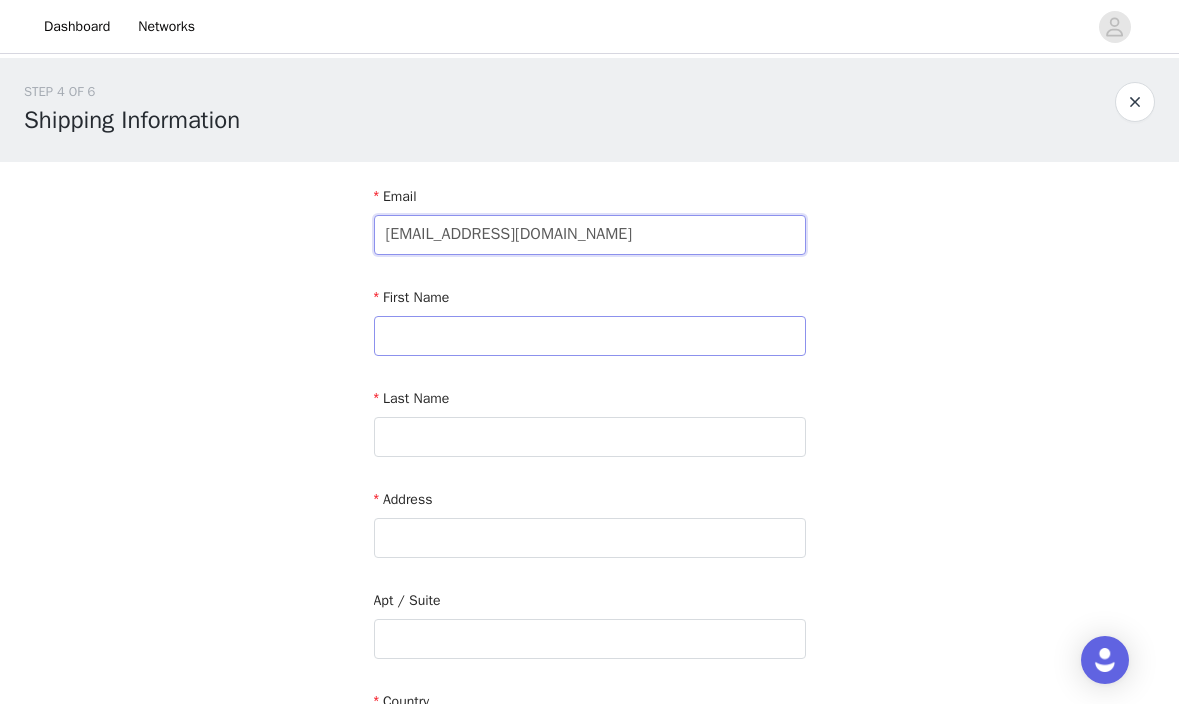 type on "[EMAIL_ADDRESS][DOMAIN_NAME]" 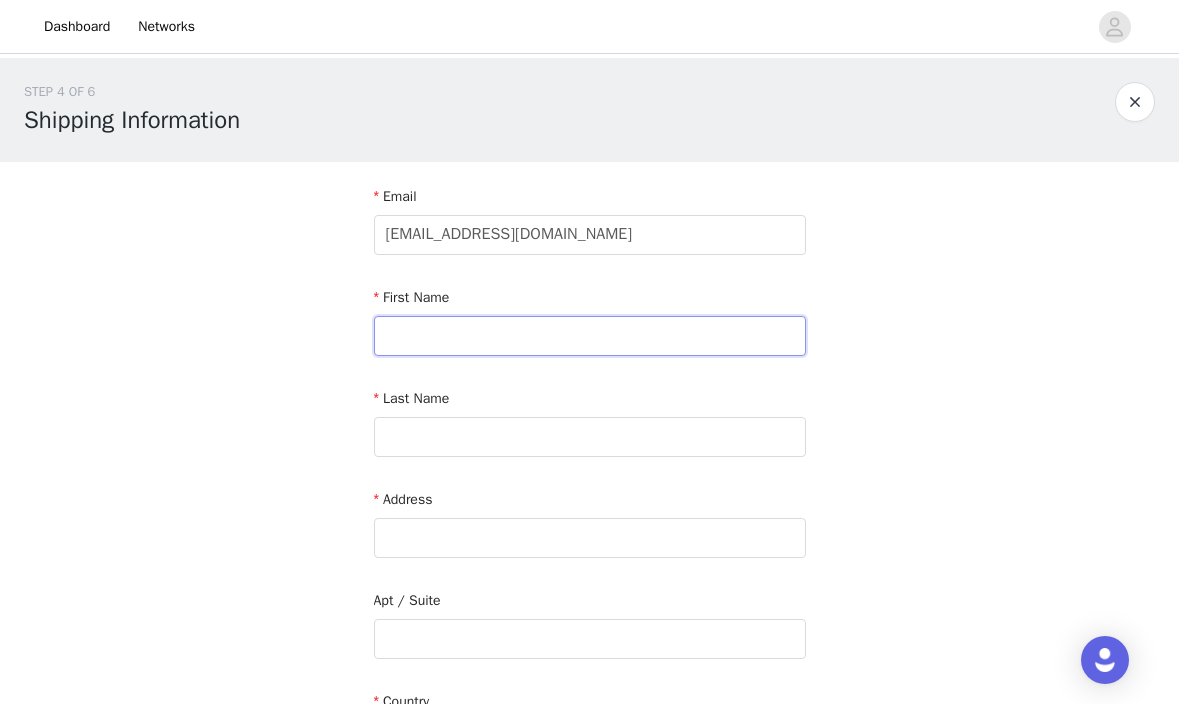click at bounding box center (590, 336) 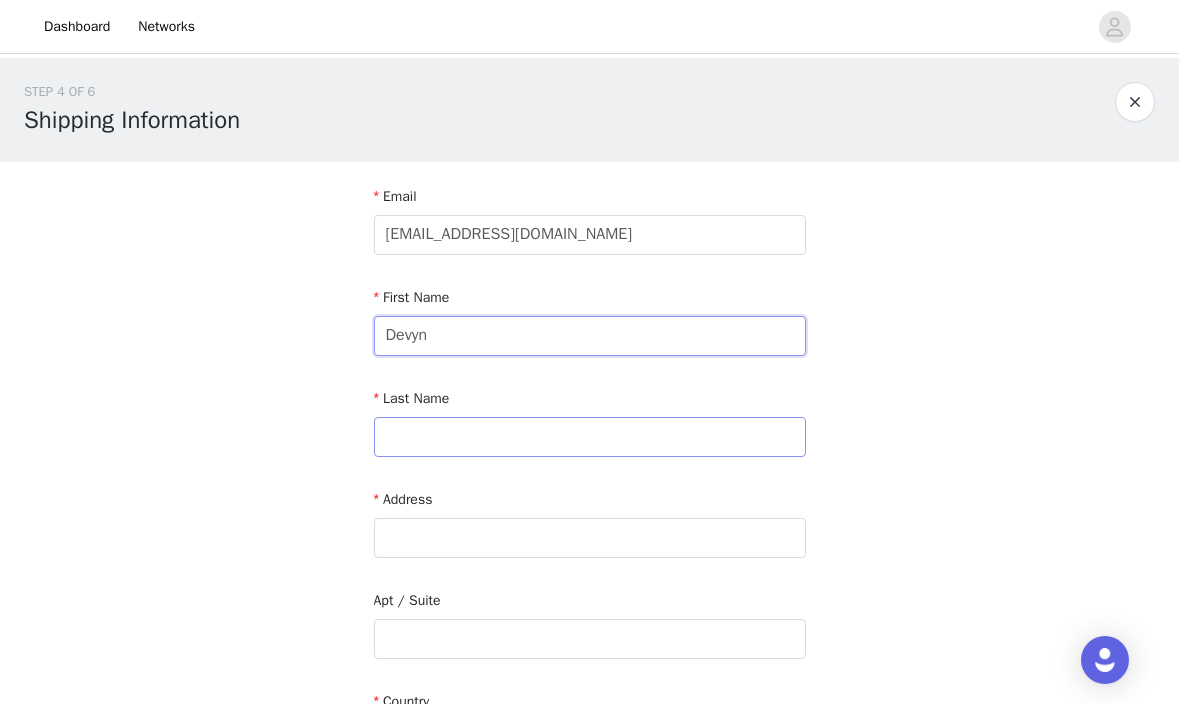 type on "Devyn" 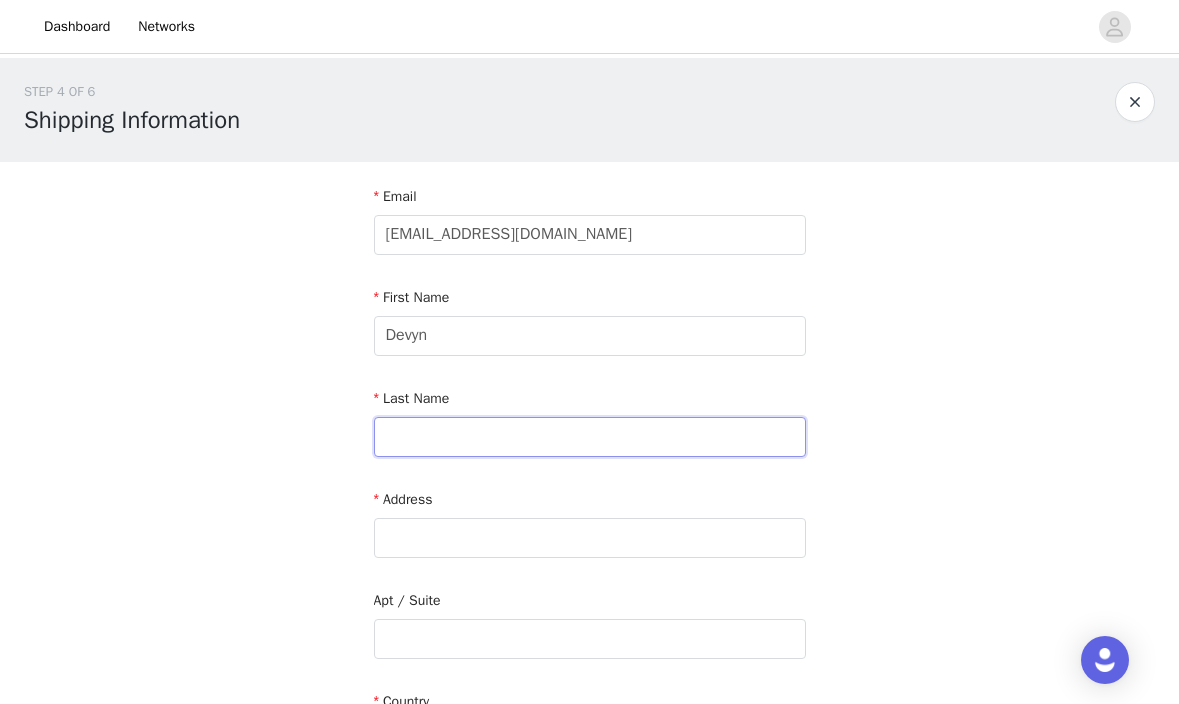 click at bounding box center [590, 437] 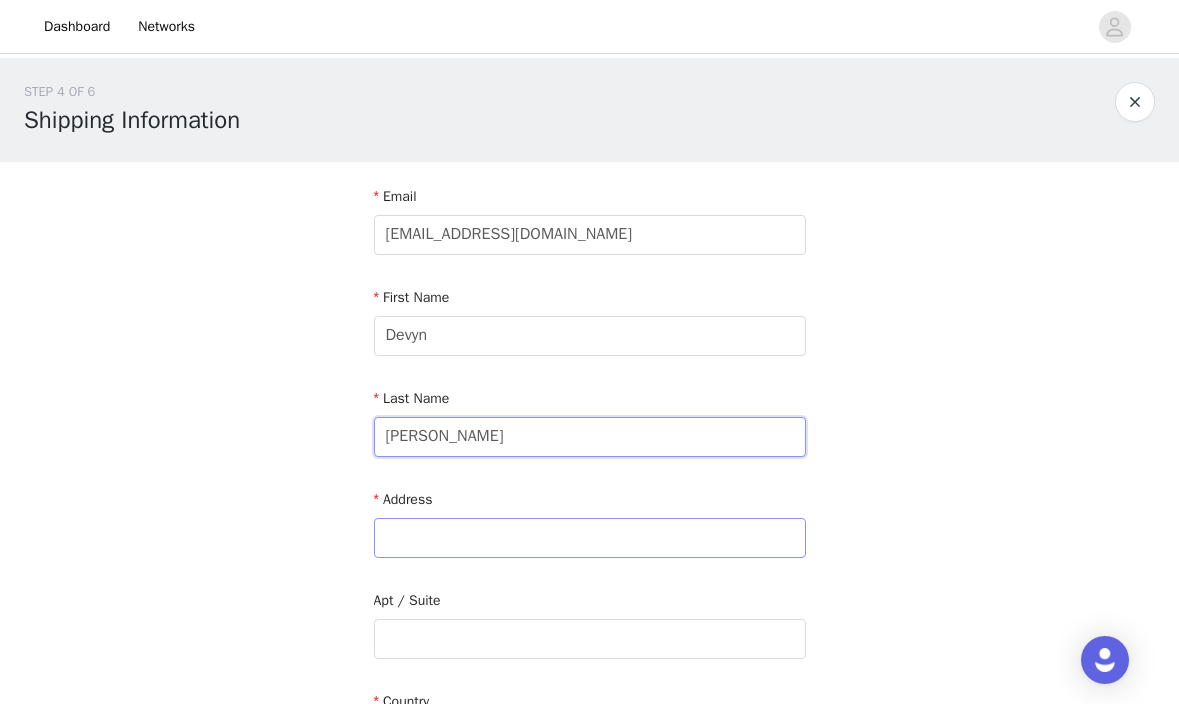 type on "[PERSON_NAME]" 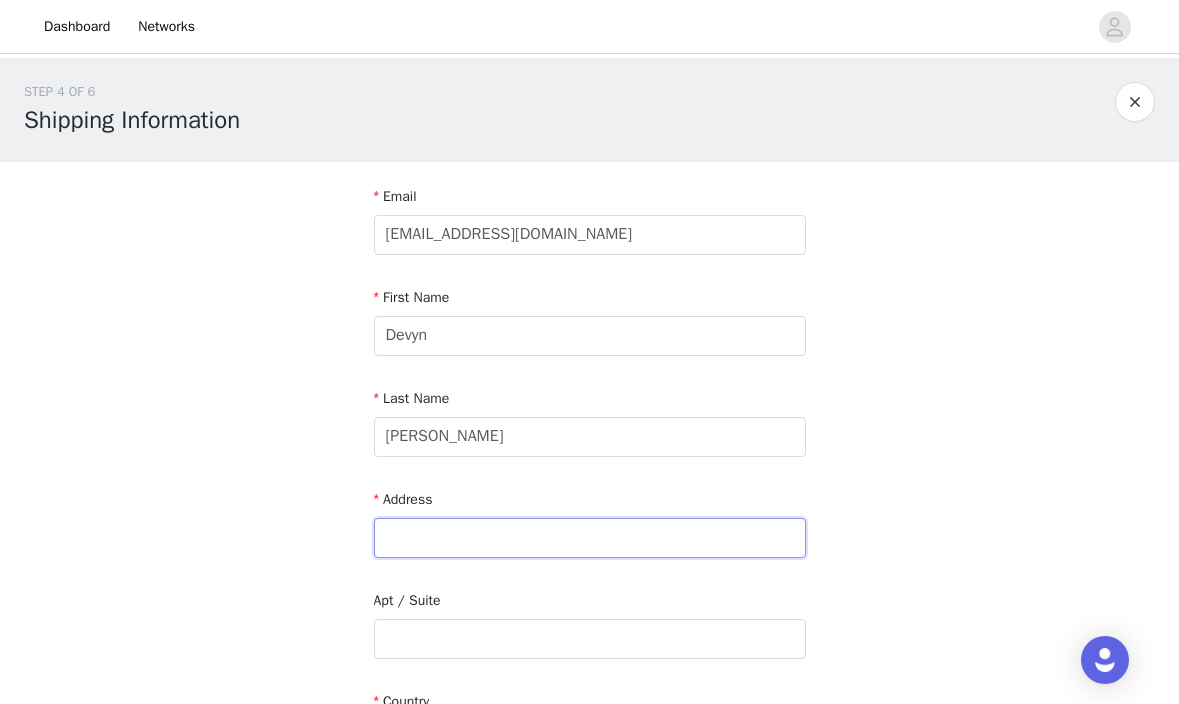 click at bounding box center [590, 538] 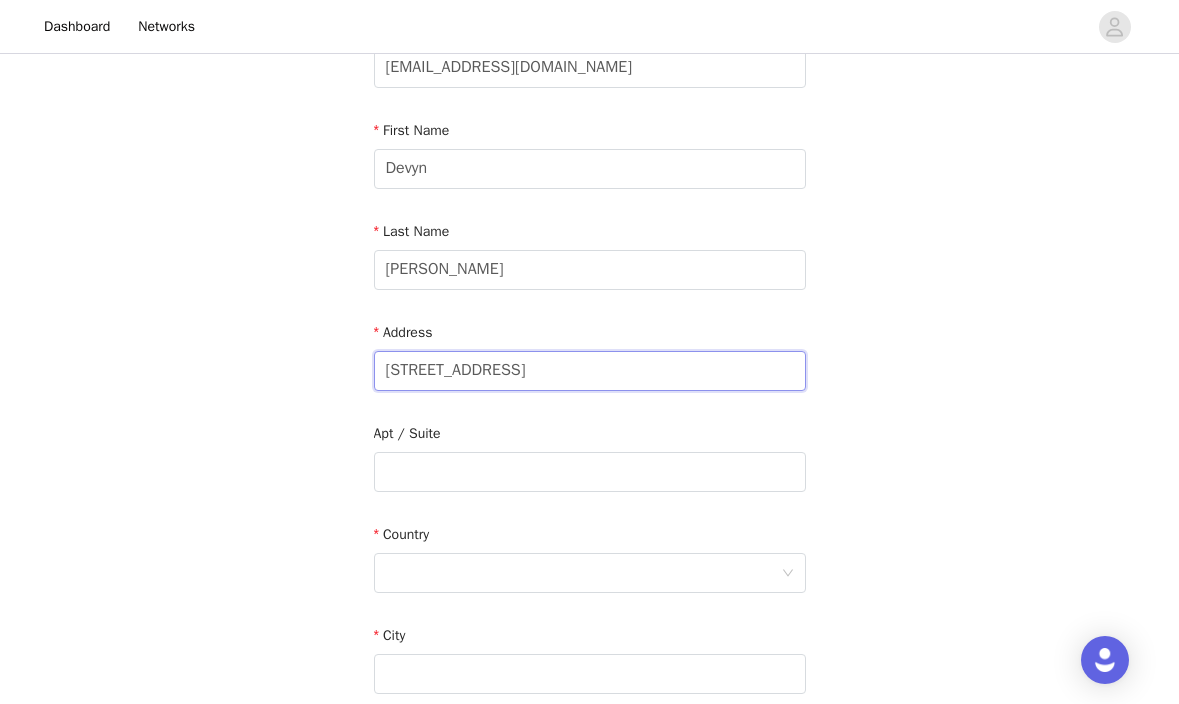 scroll, scrollTop: 262, scrollLeft: 0, axis: vertical 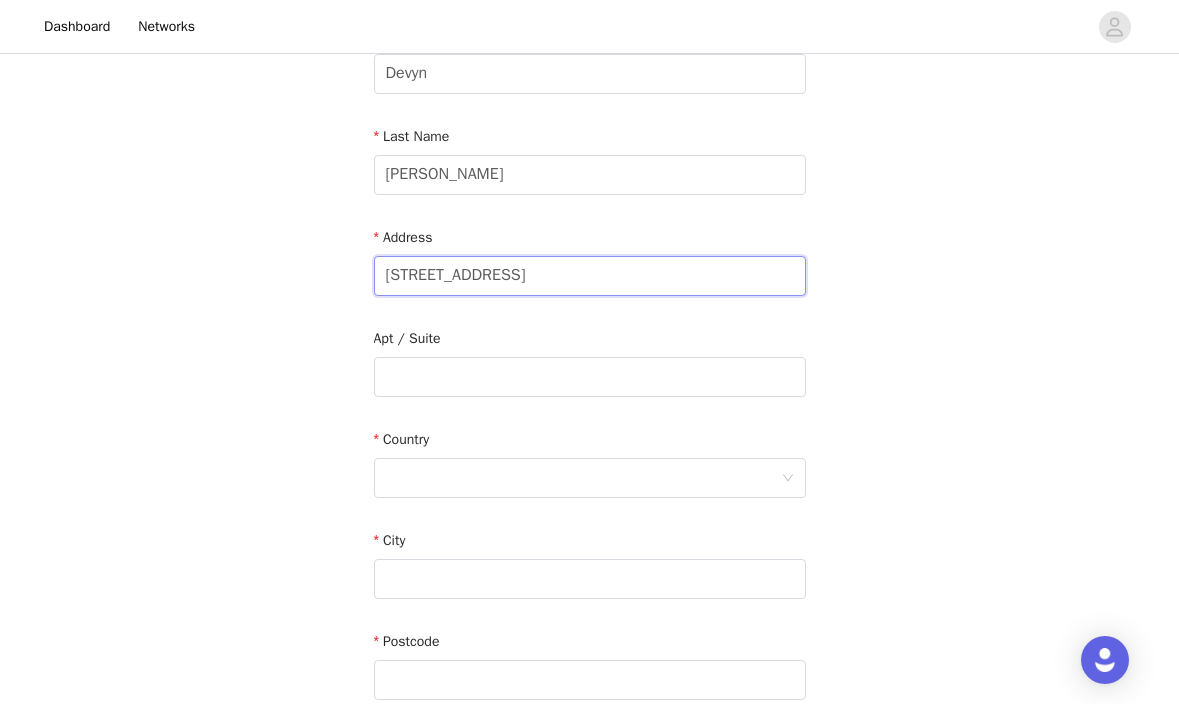 type on "[STREET_ADDRESS]" 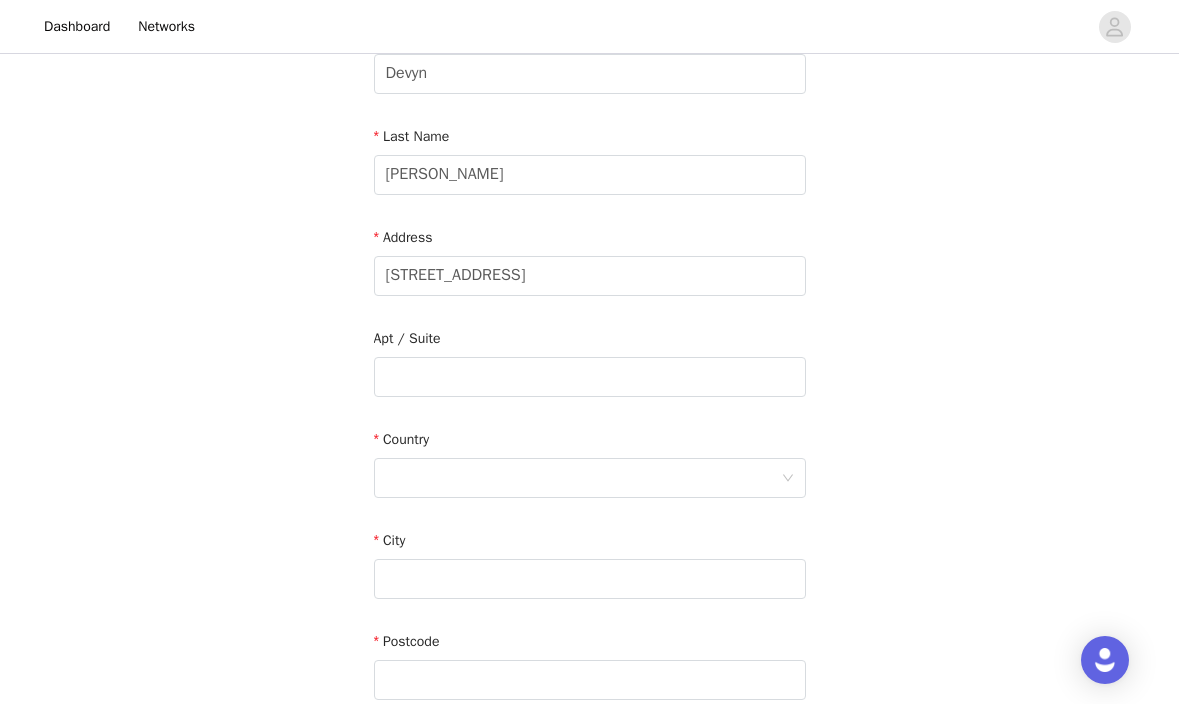 click on "Country" at bounding box center [590, 443] 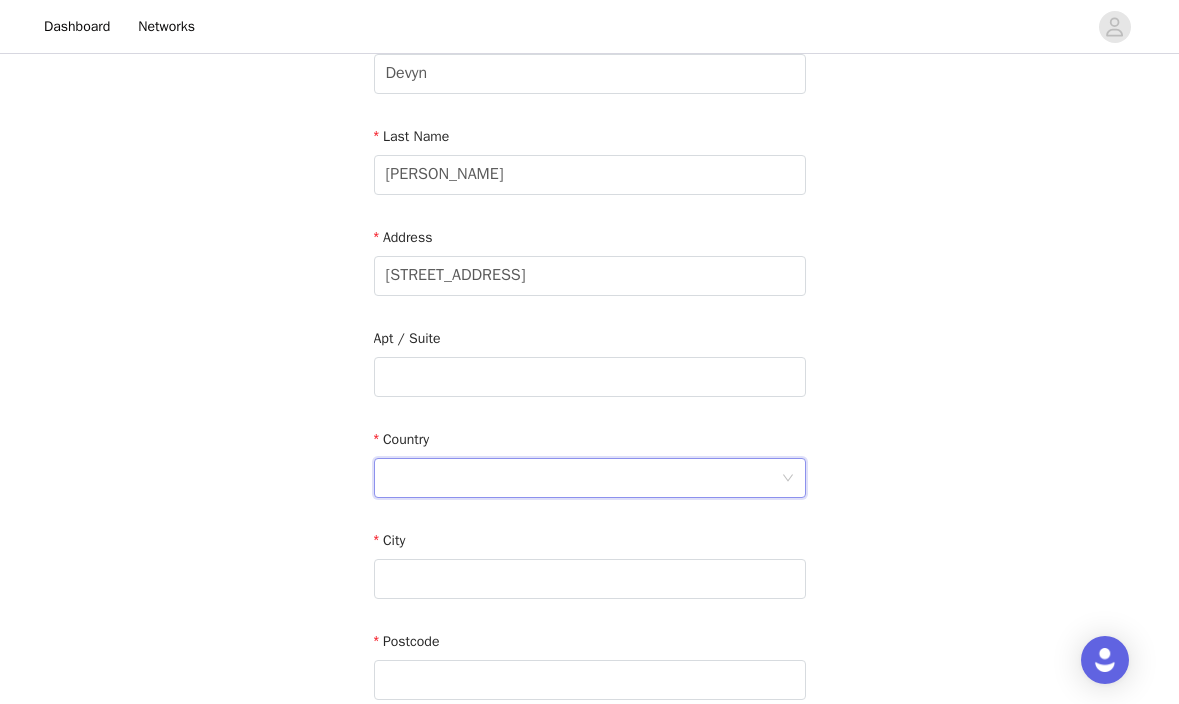 click at bounding box center [583, 478] 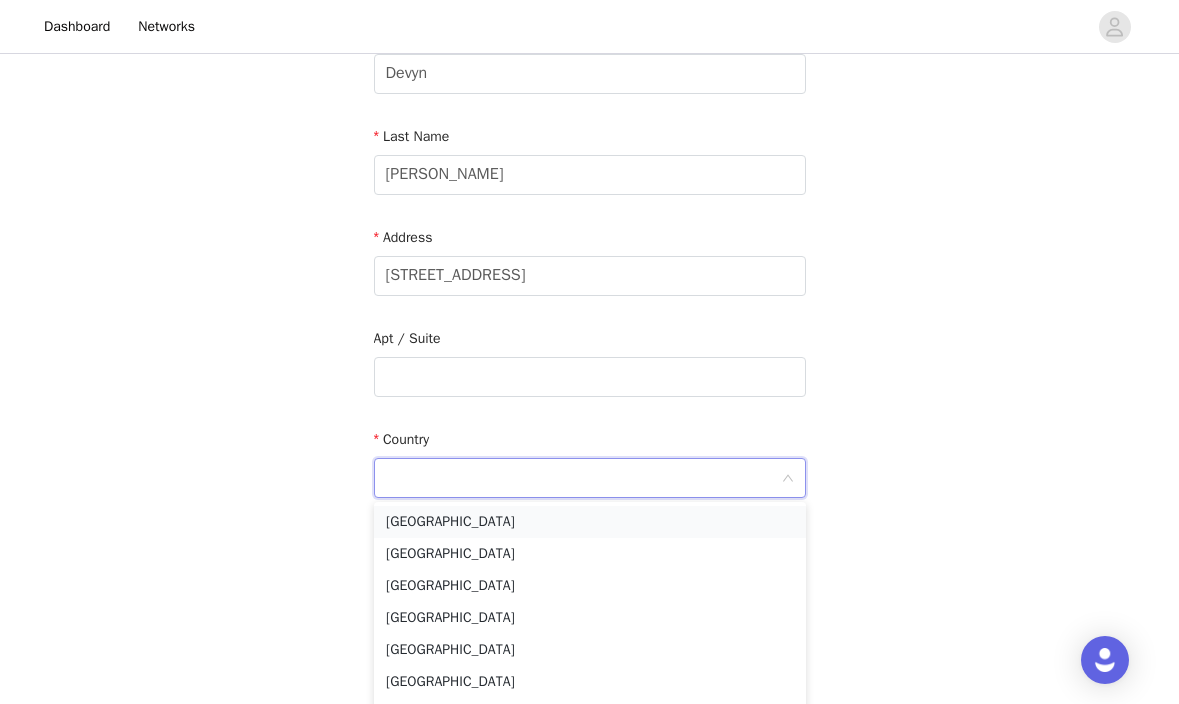 click on "[GEOGRAPHIC_DATA]" at bounding box center (590, 522) 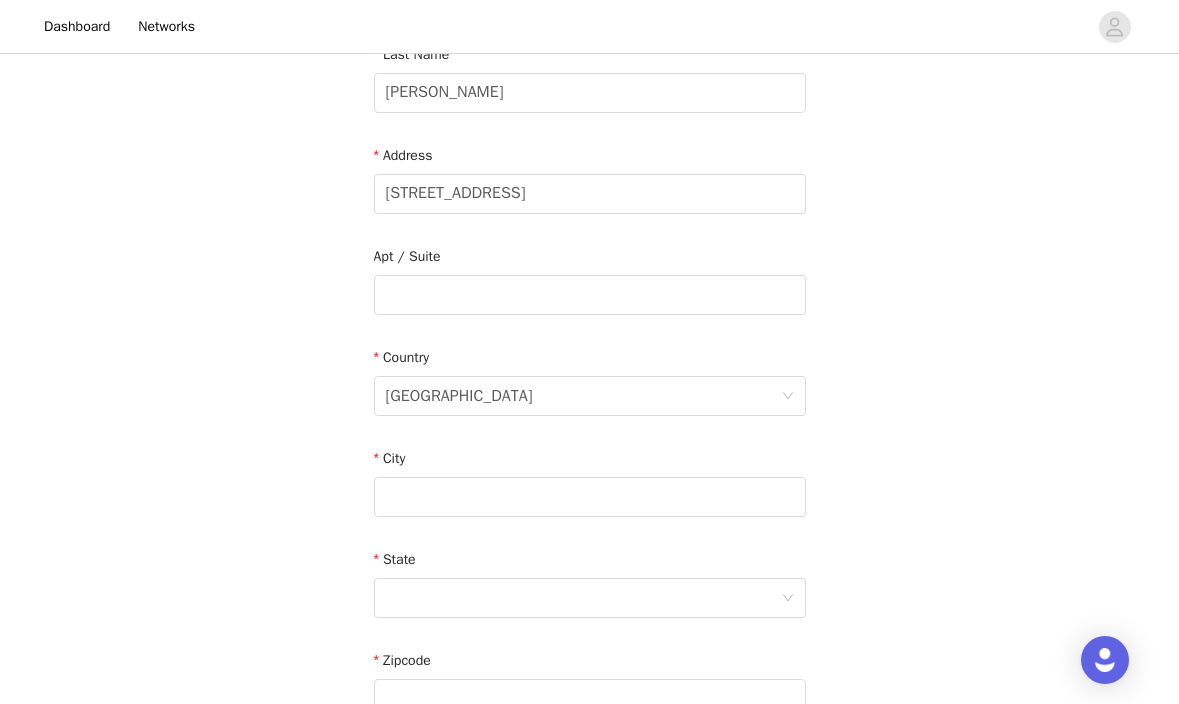 scroll, scrollTop: 379, scrollLeft: 0, axis: vertical 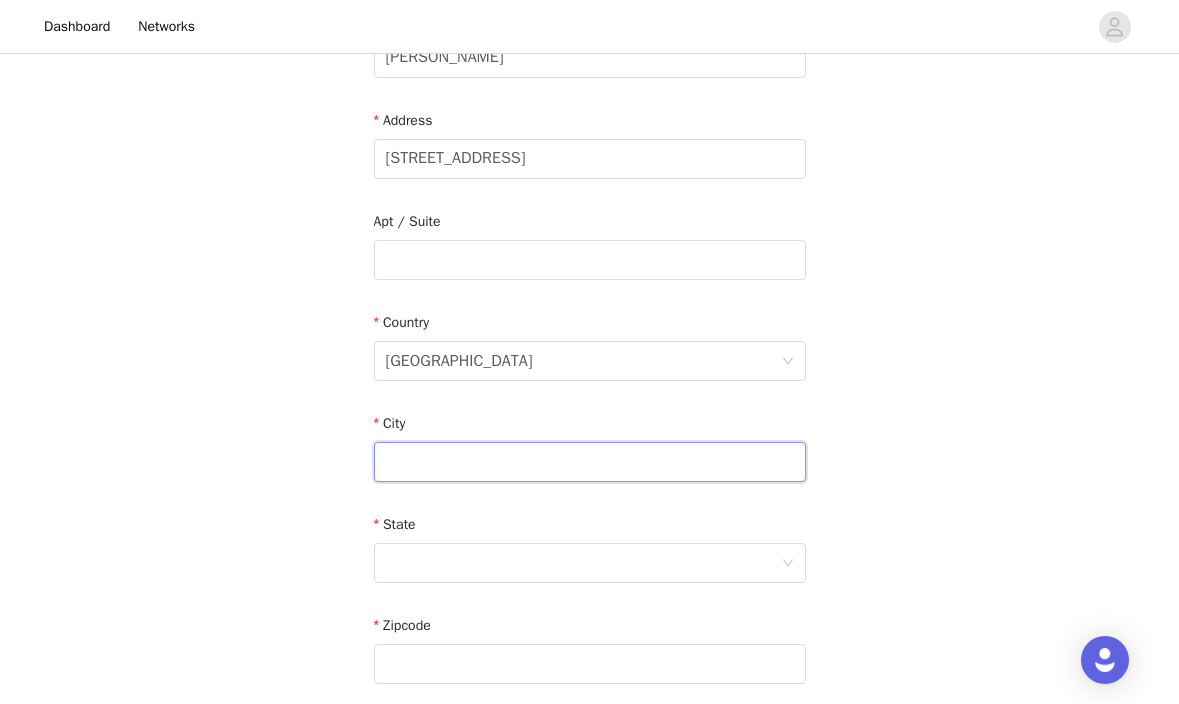 click at bounding box center [590, 462] 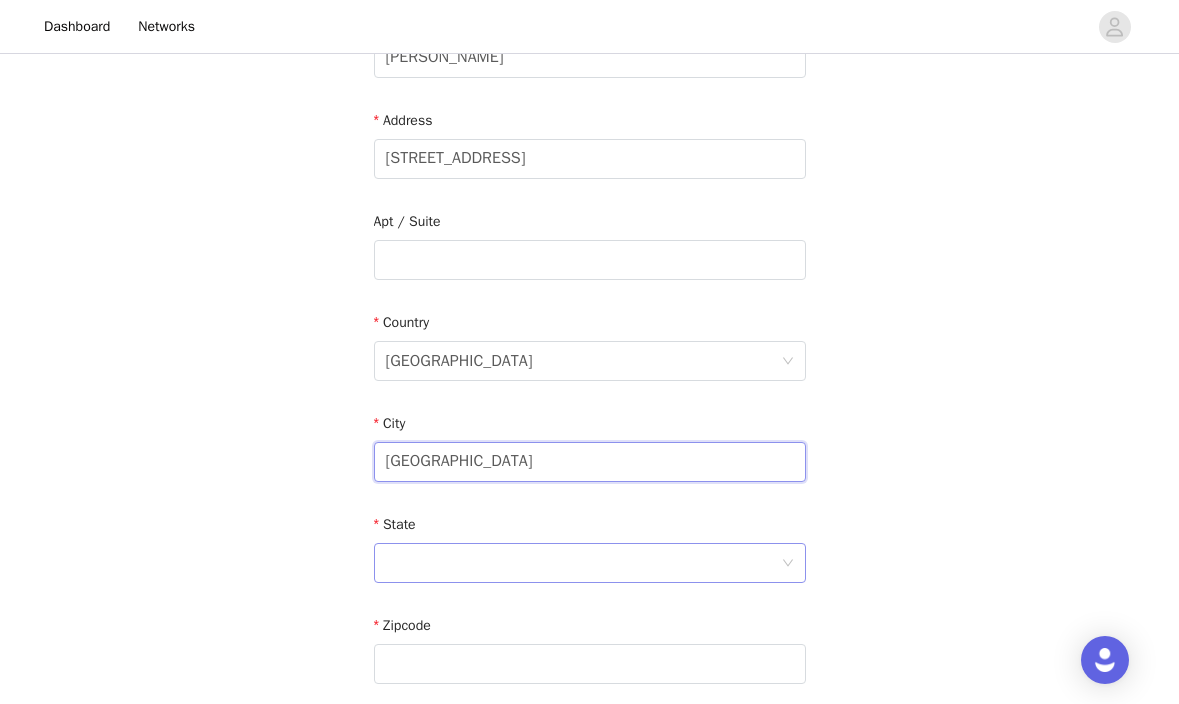 type on "[GEOGRAPHIC_DATA]" 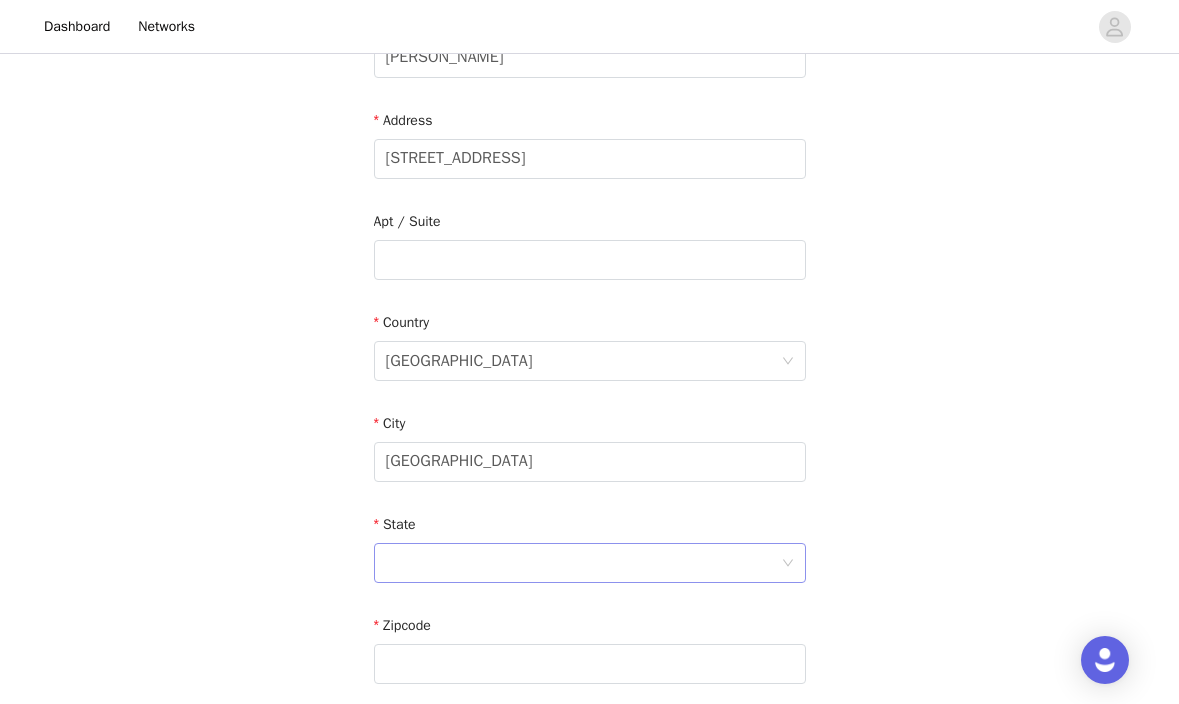 click at bounding box center (583, 563) 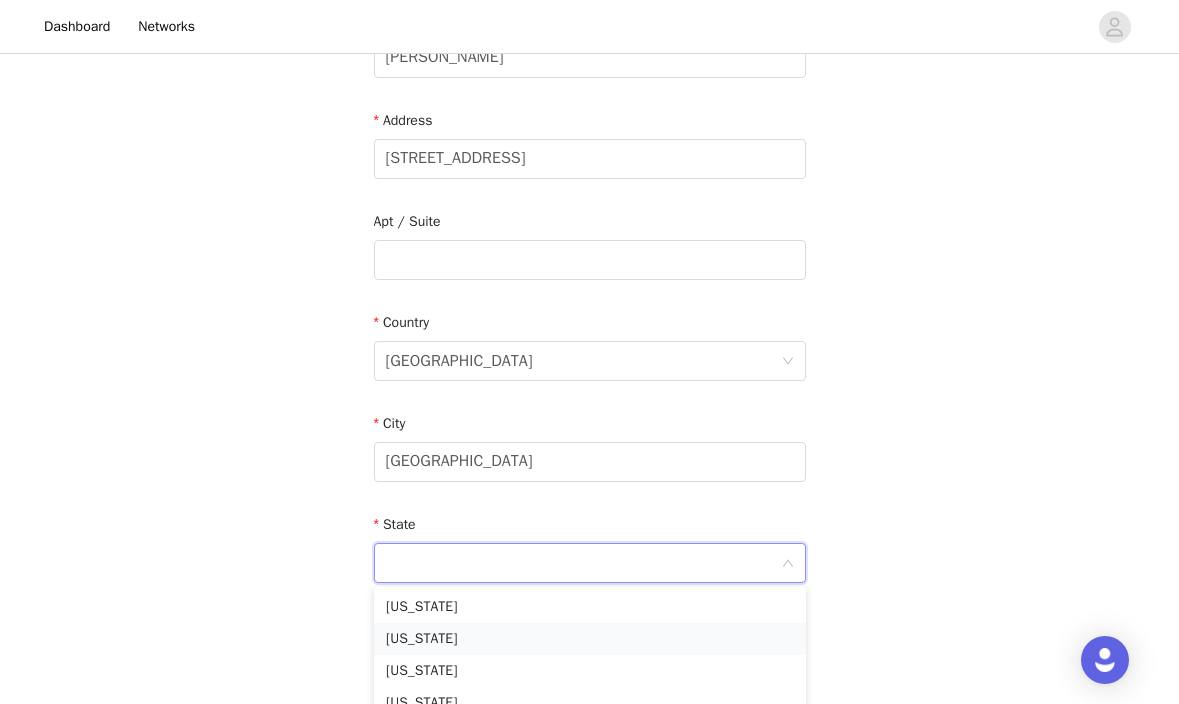 scroll, scrollTop: 116, scrollLeft: 0, axis: vertical 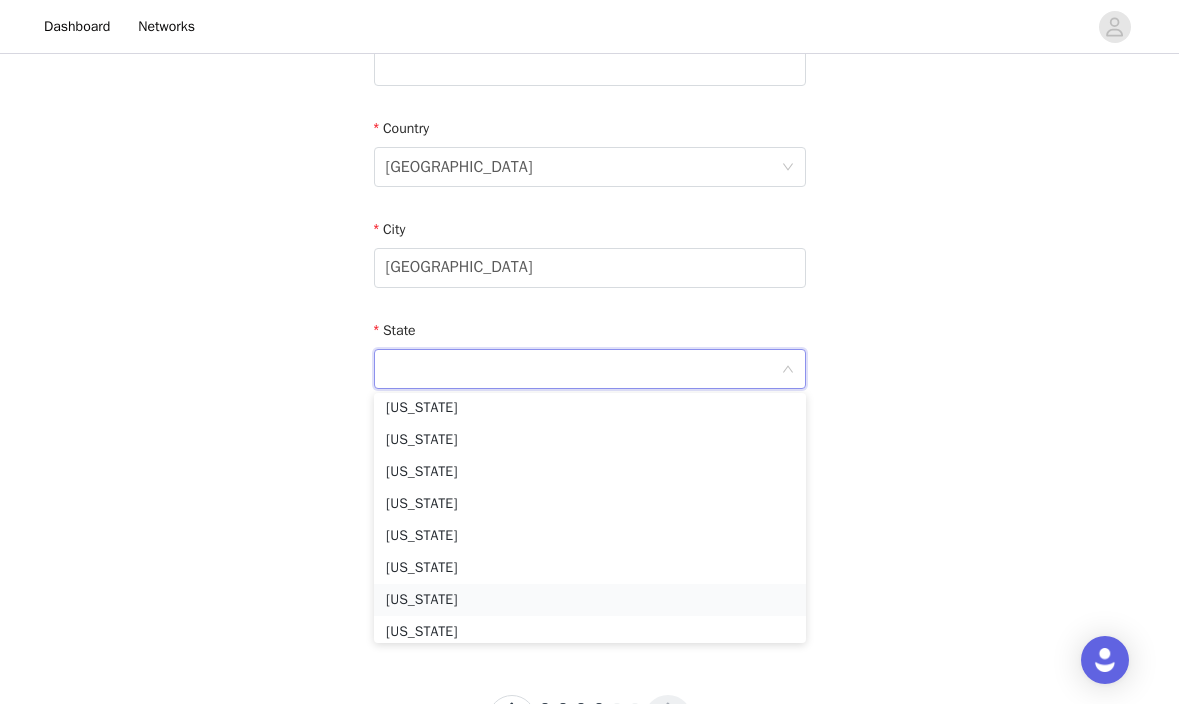 click on "[US_STATE]" at bounding box center [590, 600] 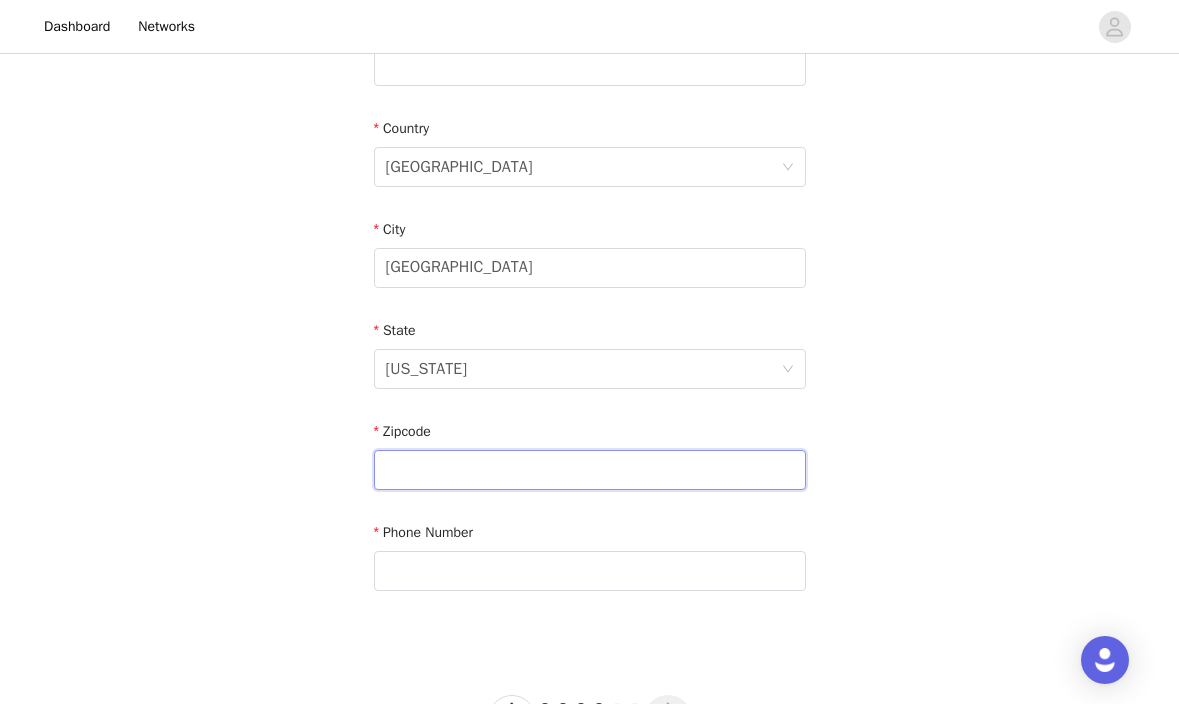 click at bounding box center (590, 470) 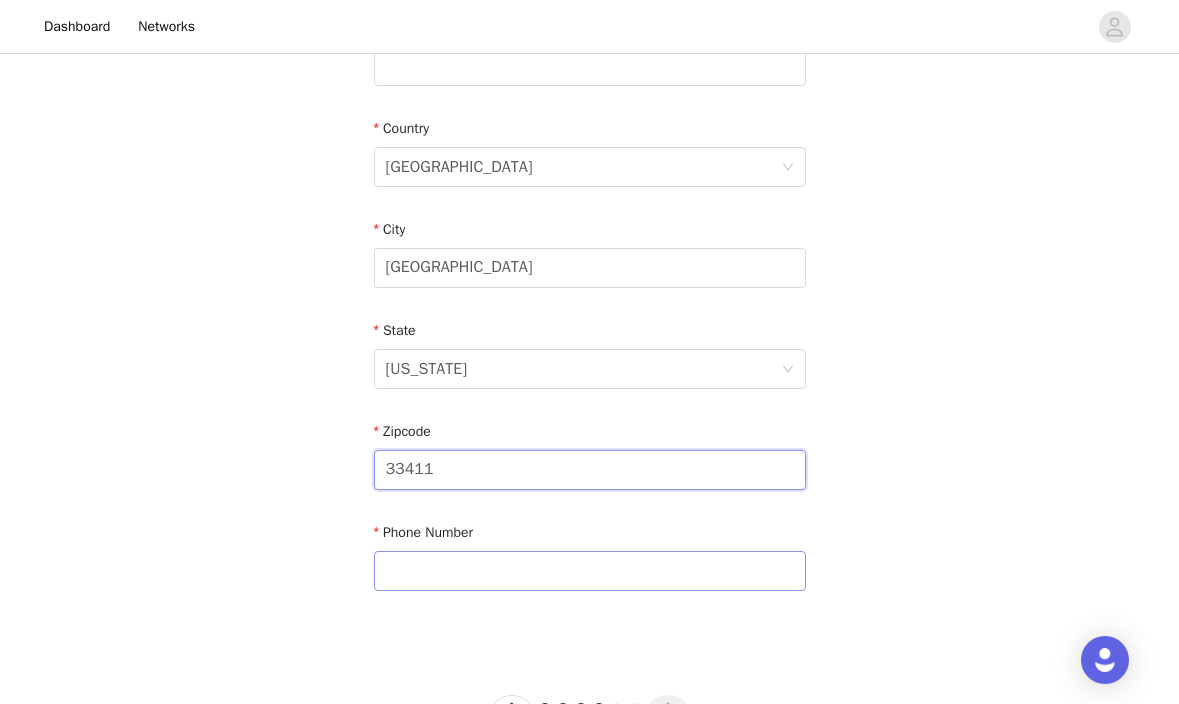 type on "33411" 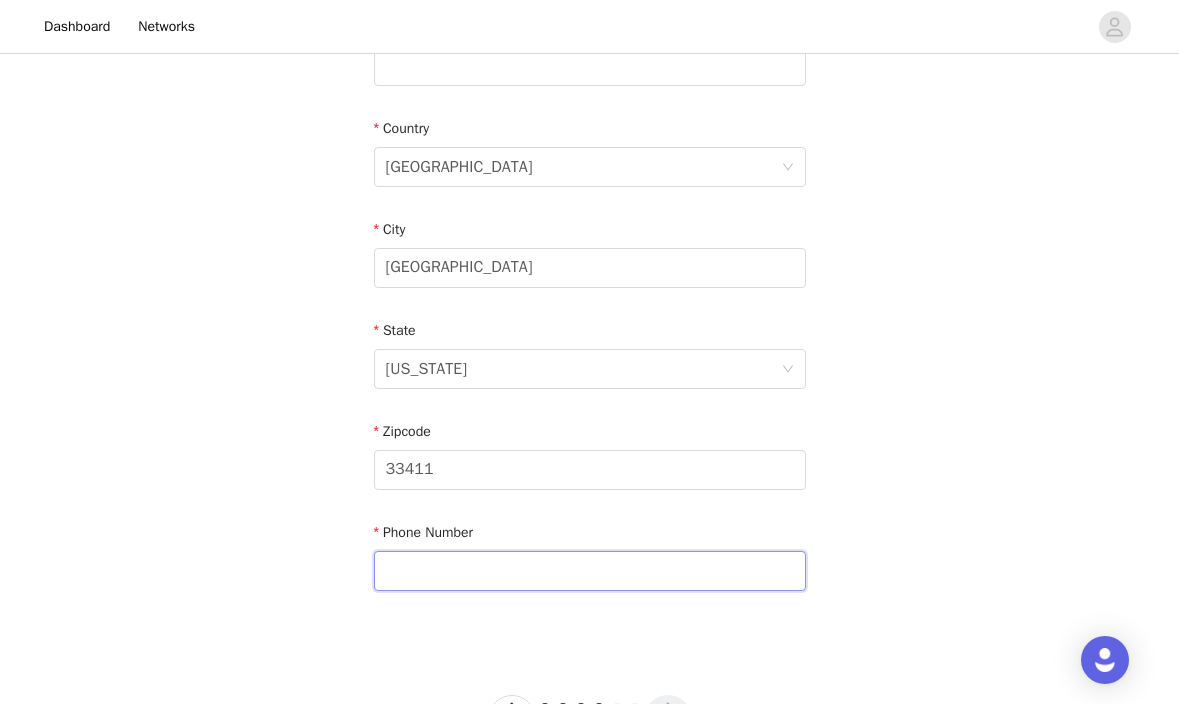 click at bounding box center [590, 571] 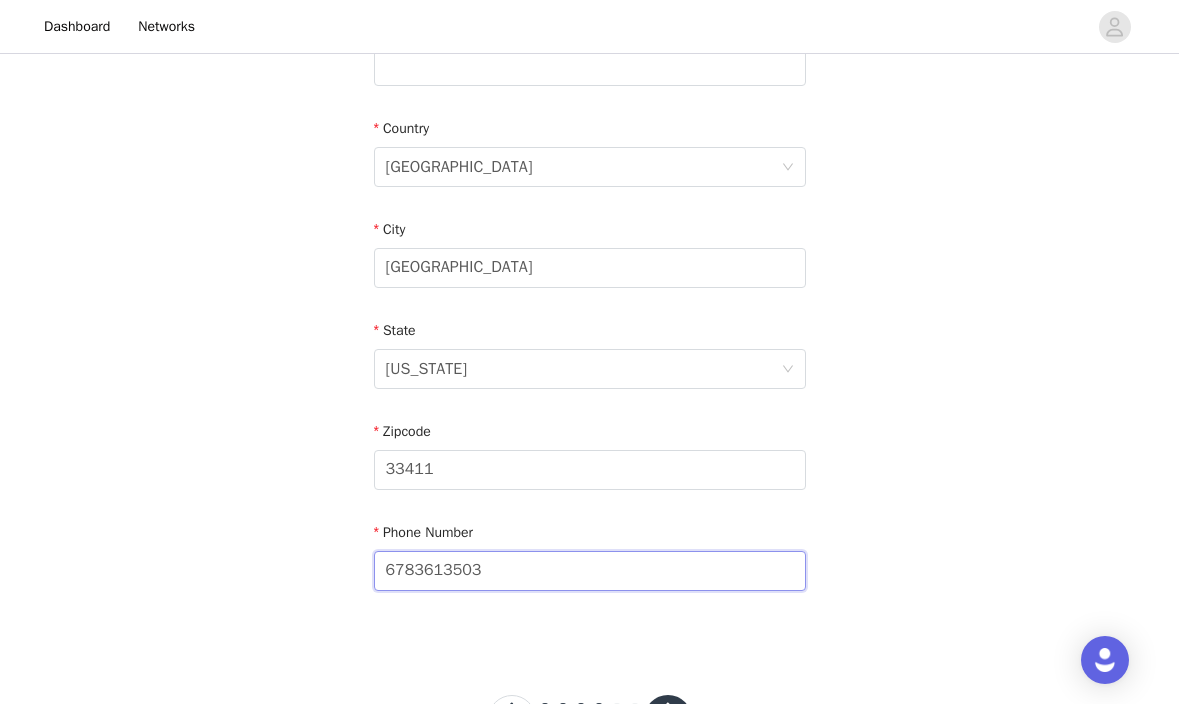 scroll, scrollTop: 659, scrollLeft: 0, axis: vertical 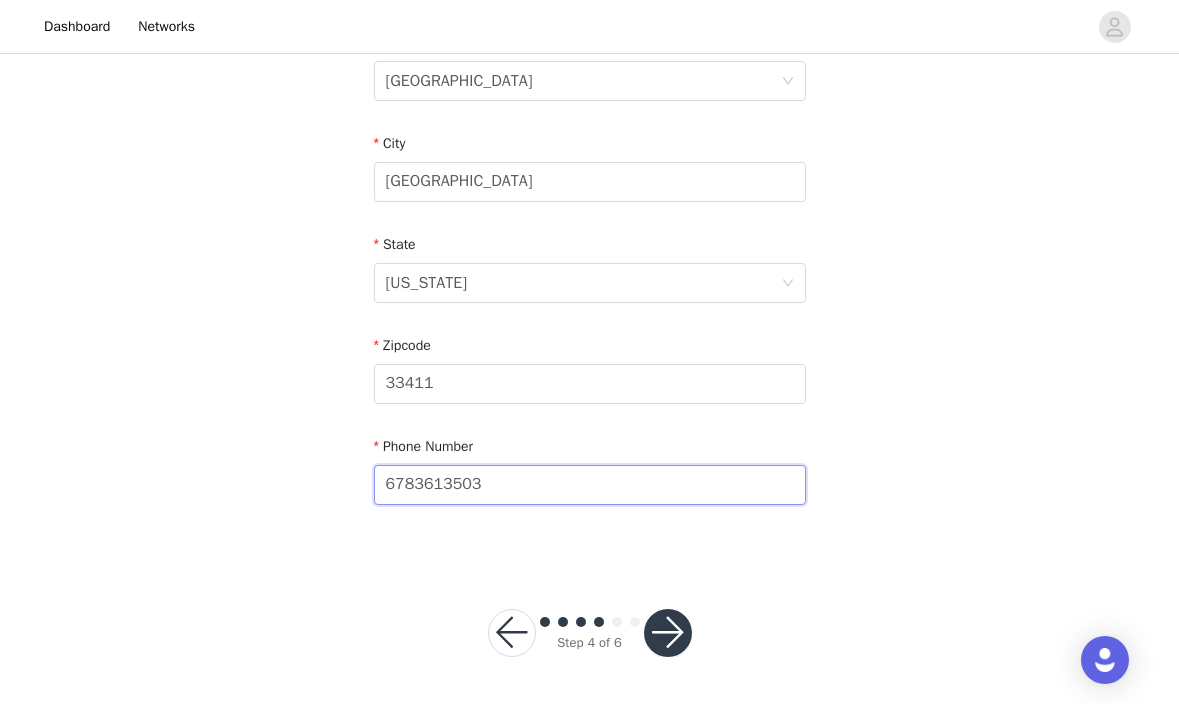 type on "6783613503" 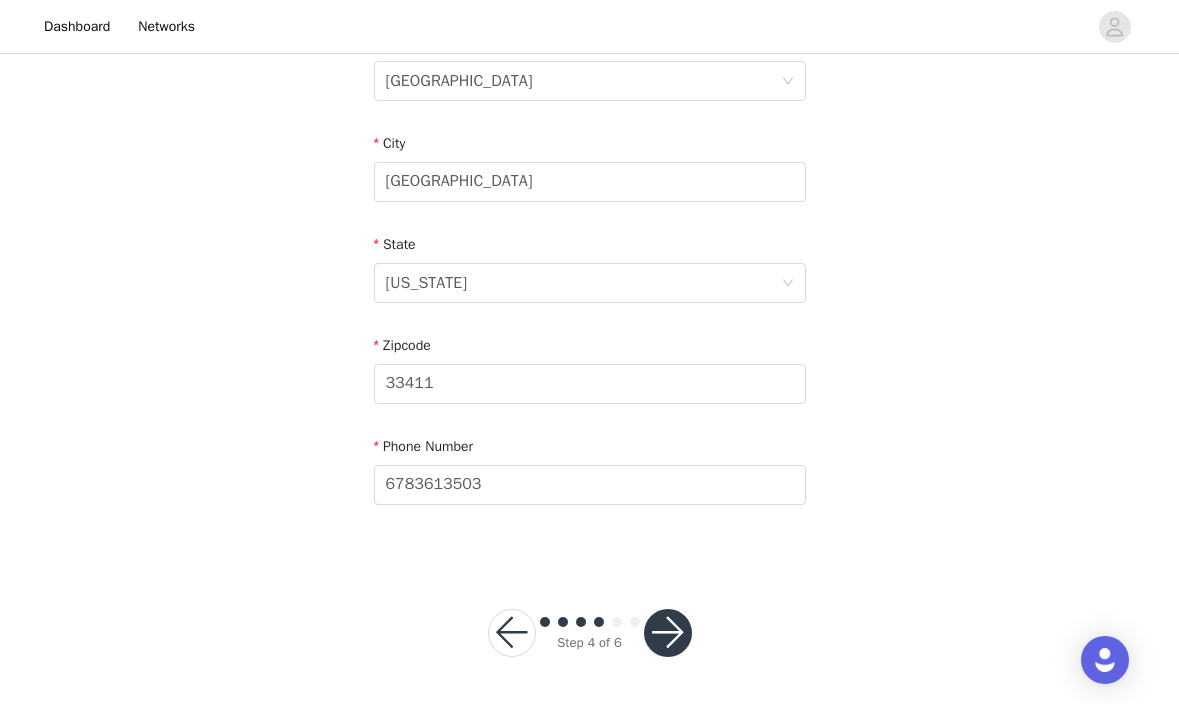 click at bounding box center [668, 633] 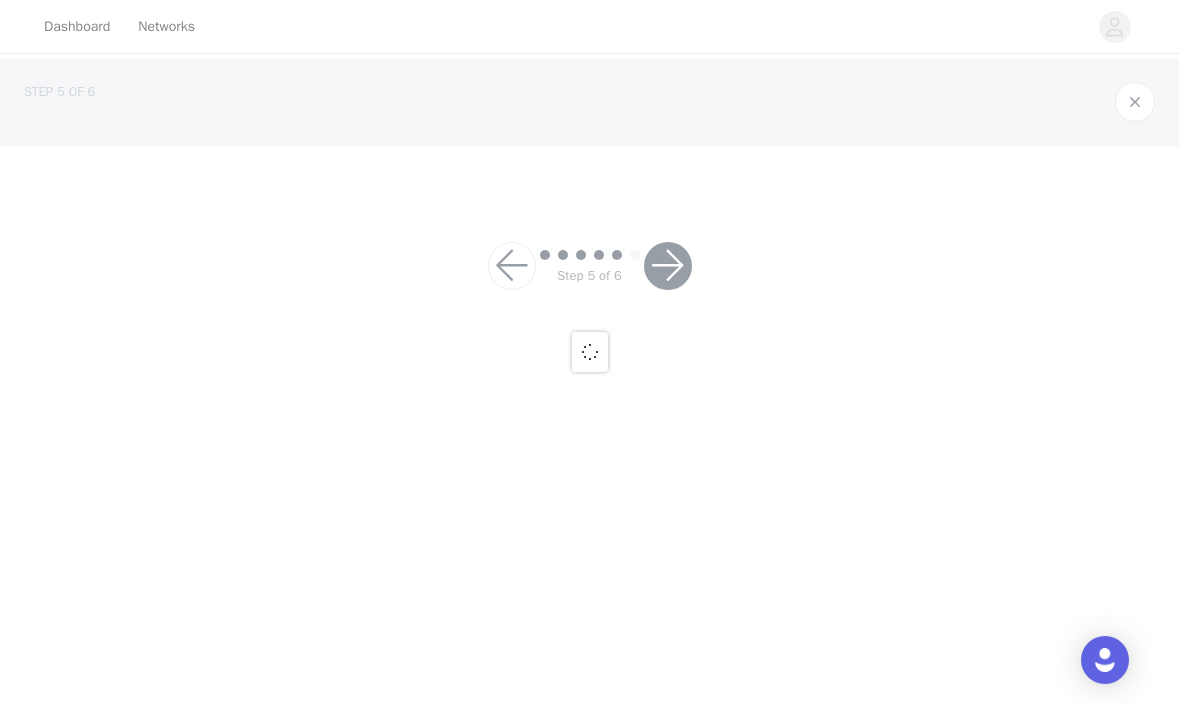 scroll, scrollTop: 0, scrollLeft: 0, axis: both 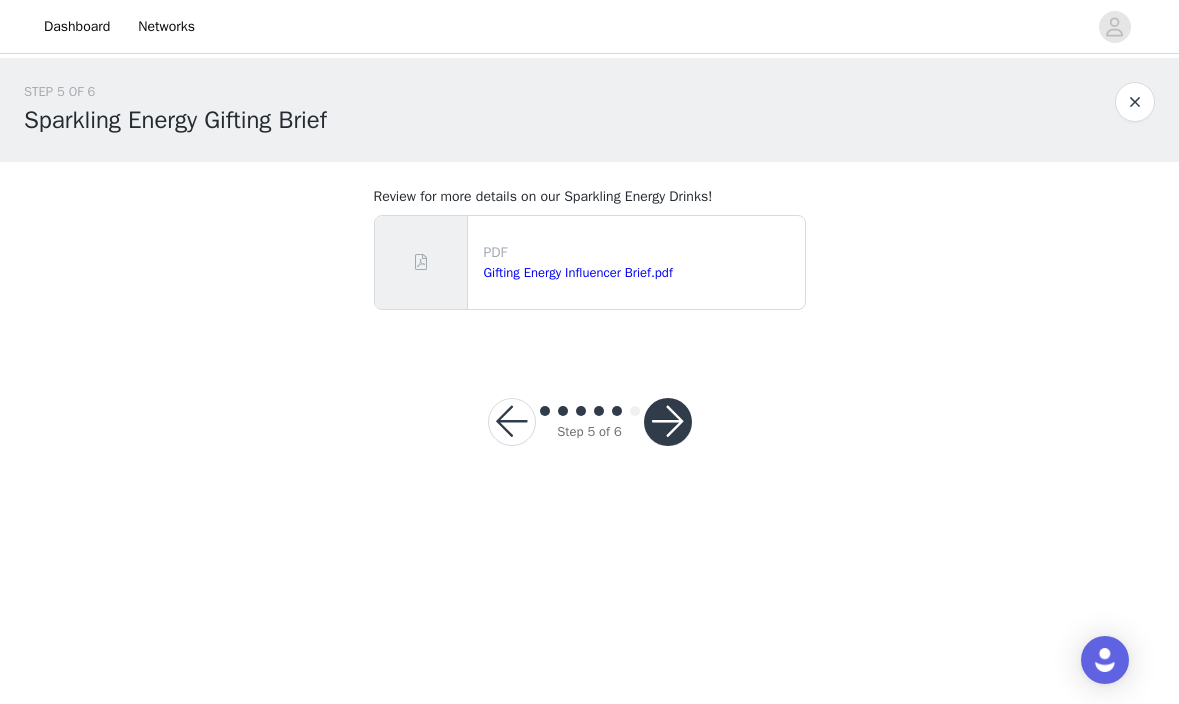 click at bounding box center [668, 422] 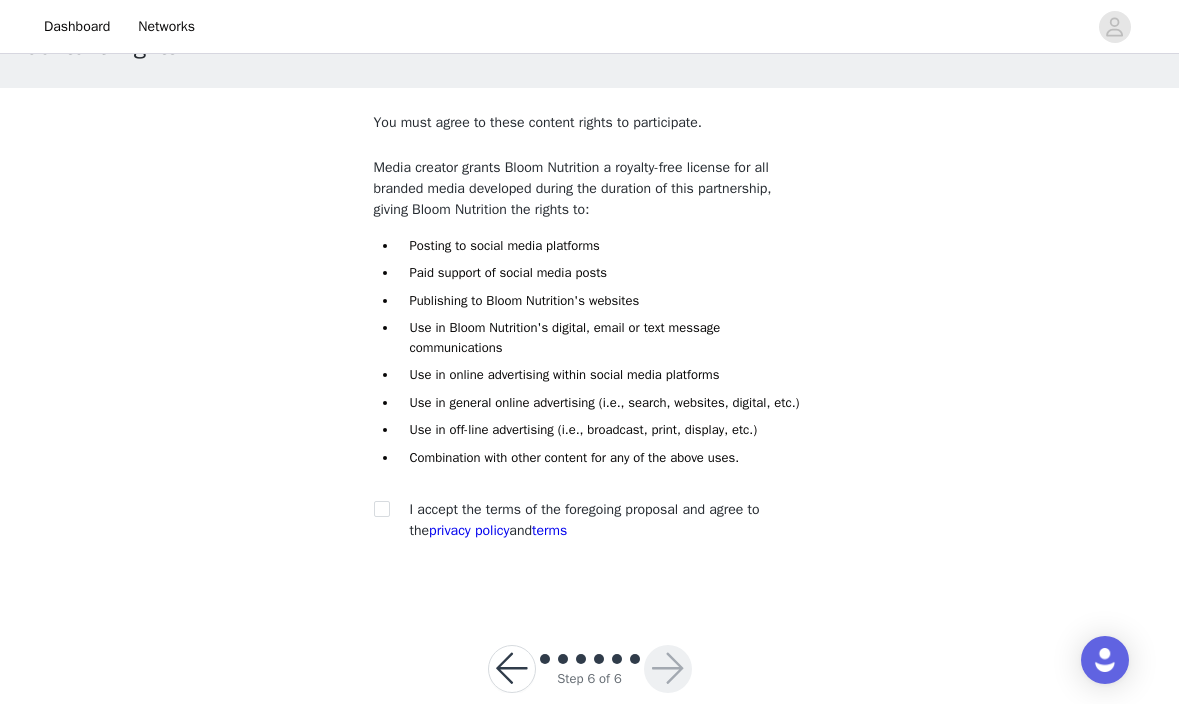 scroll, scrollTop: 70, scrollLeft: 0, axis: vertical 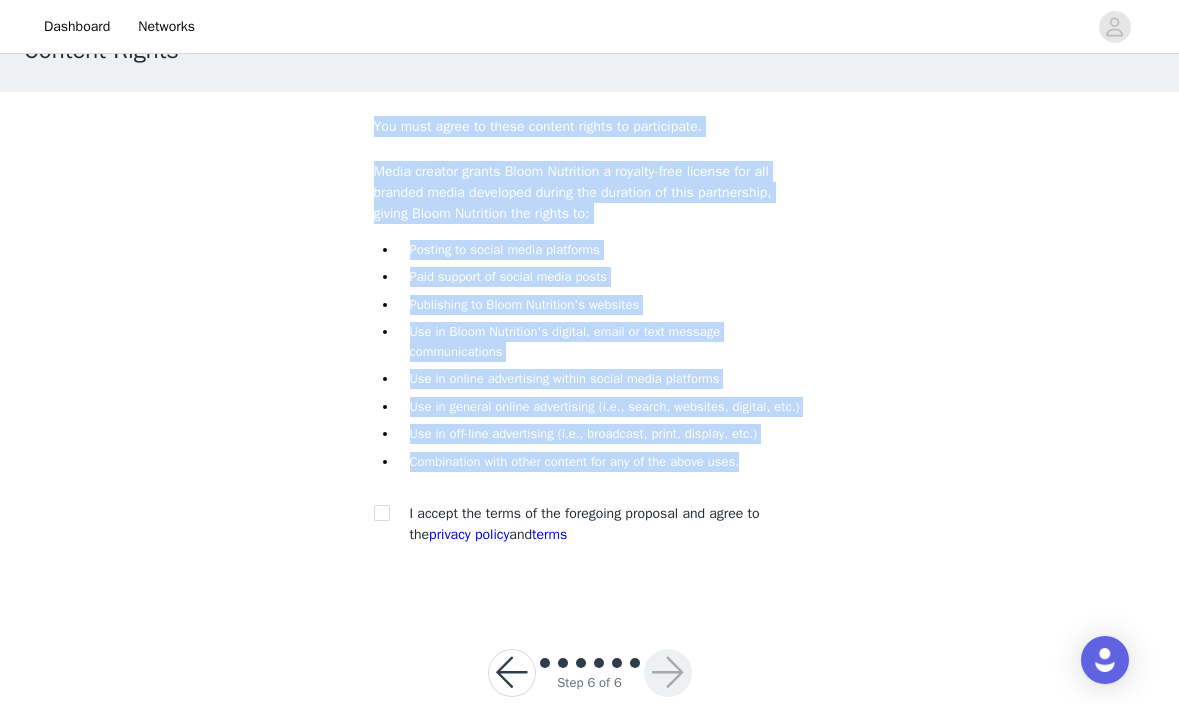 drag, startPoint x: 369, startPoint y: 118, endPoint x: 790, endPoint y: 497, distance: 566.4645 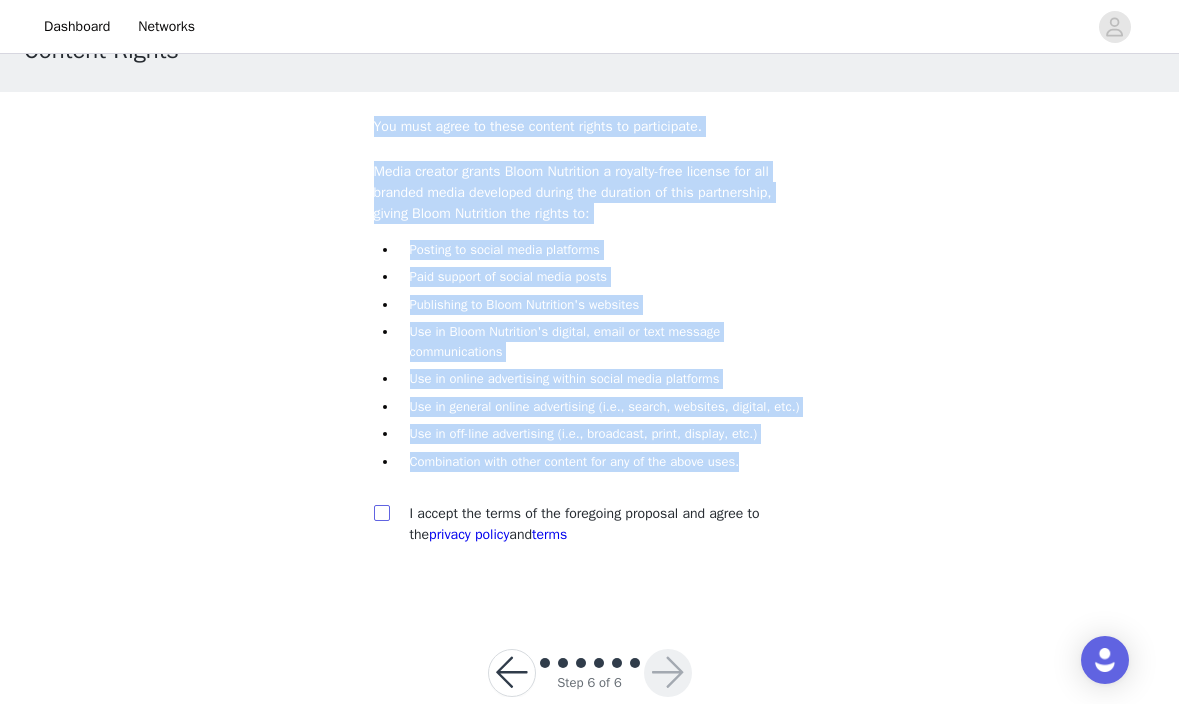 click at bounding box center [381, 512] 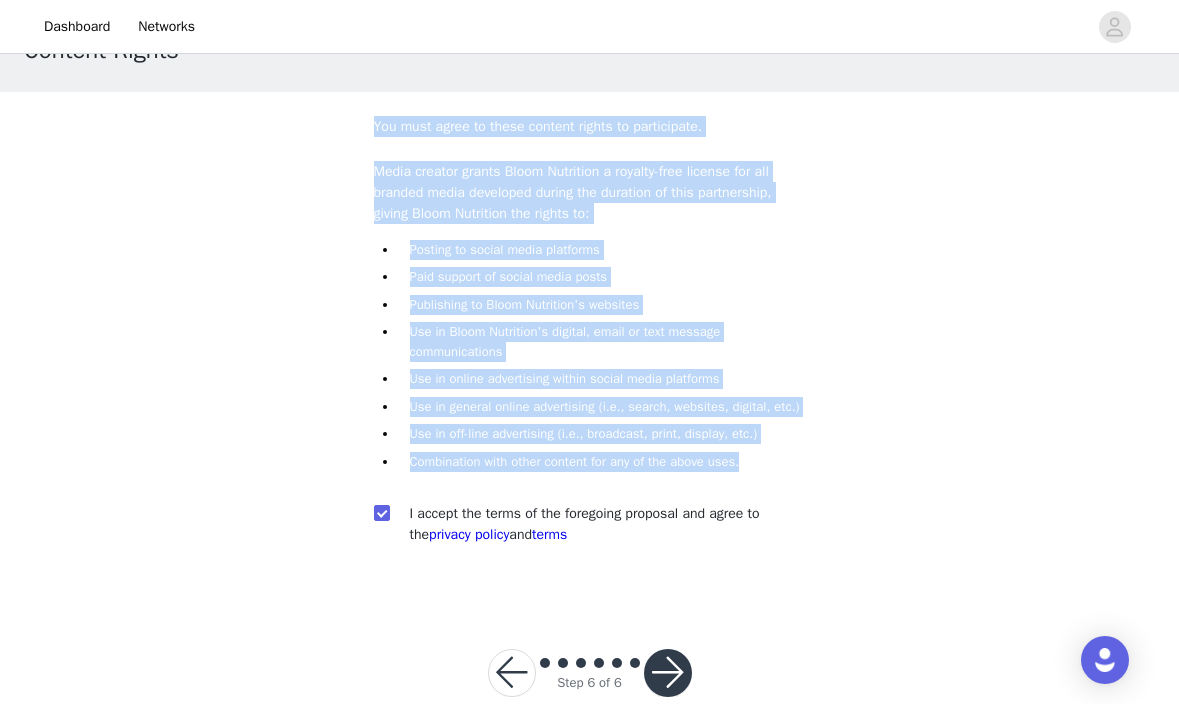 scroll, scrollTop: 130, scrollLeft: 0, axis: vertical 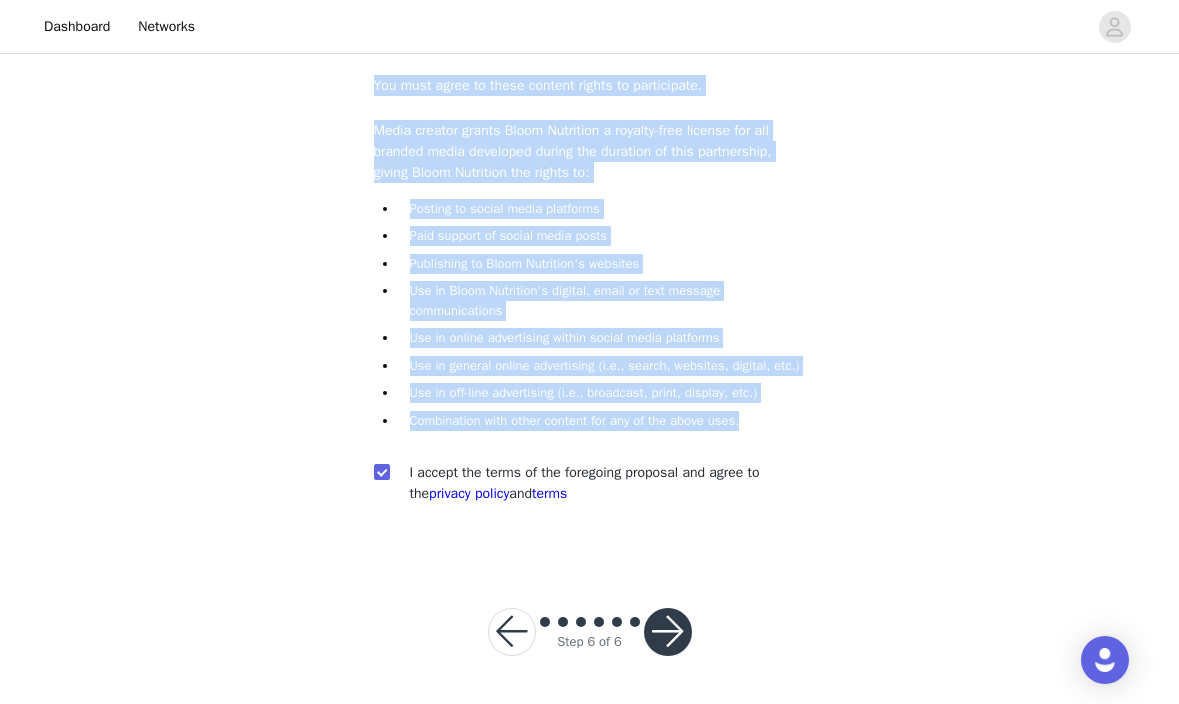 click at bounding box center (668, 632) 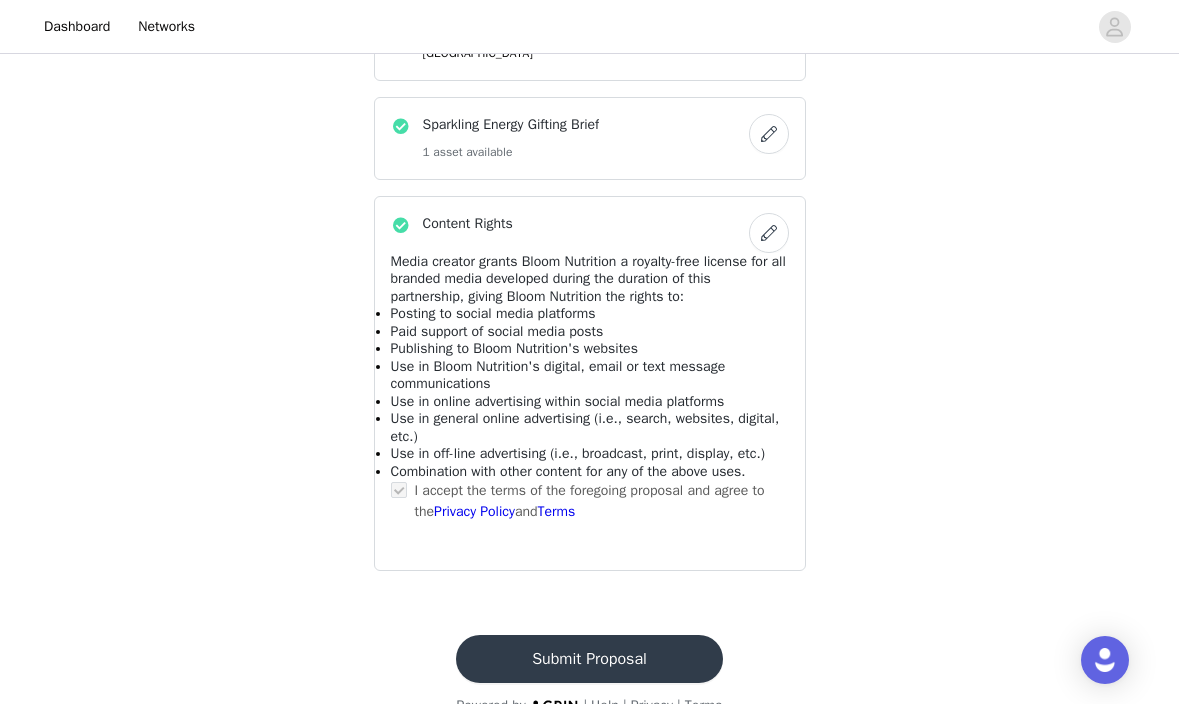 scroll, scrollTop: 973, scrollLeft: 0, axis: vertical 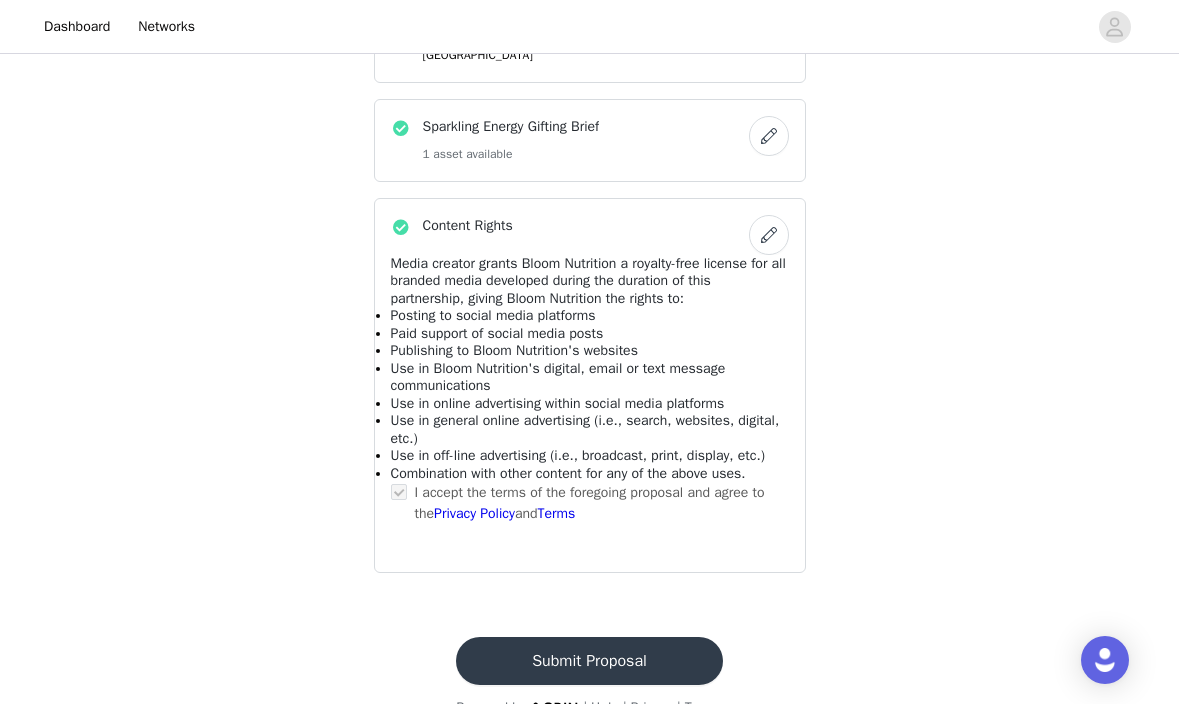 click on "Submit Proposal" at bounding box center [589, 661] 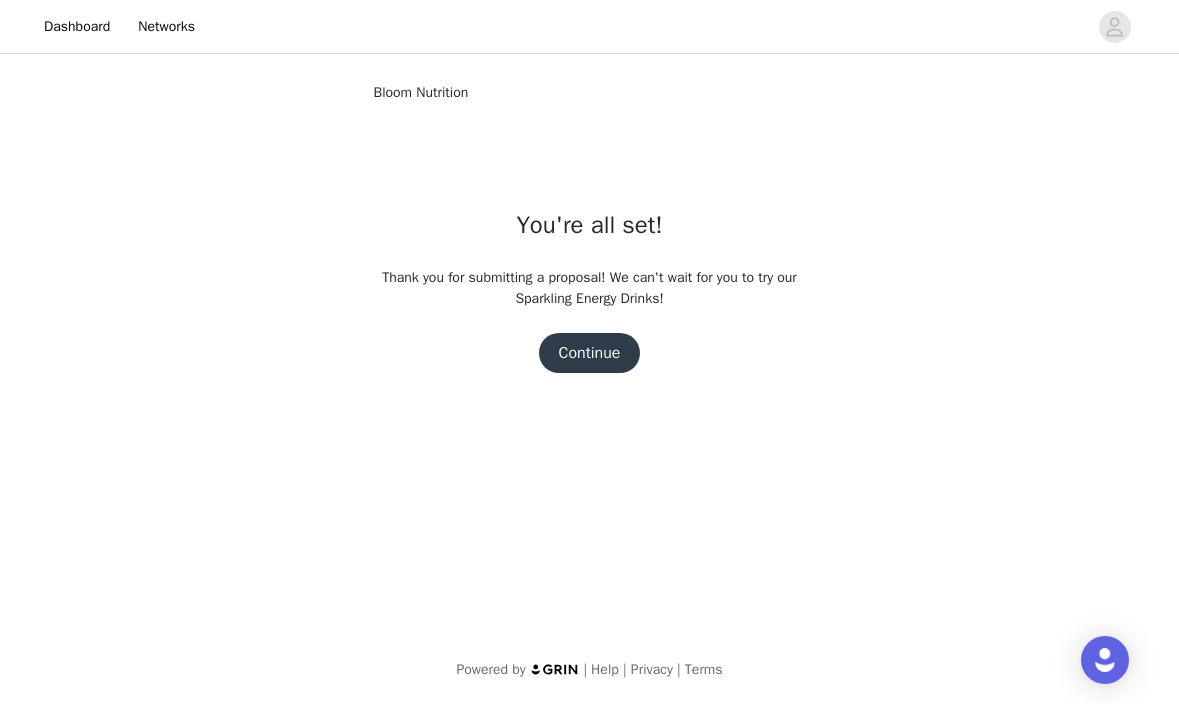 scroll, scrollTop: 0, scrollLeft: 0, axis: both 